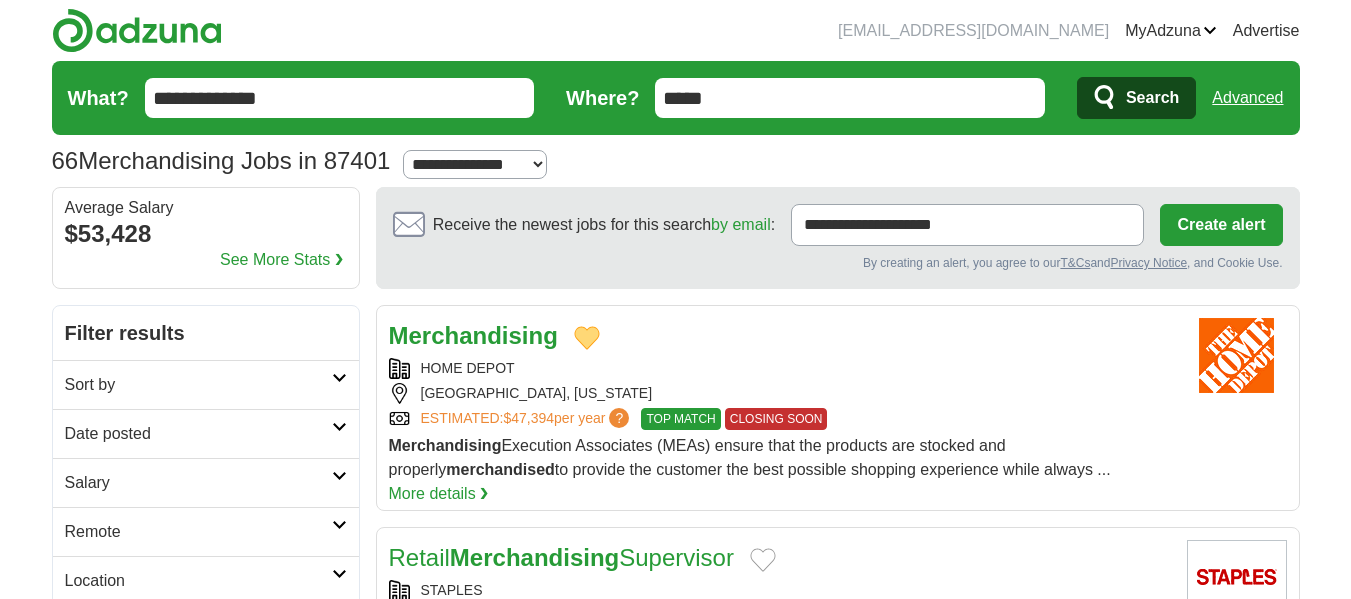 scroll, scrollTop: 0, scrollLeft: 0, axis: both 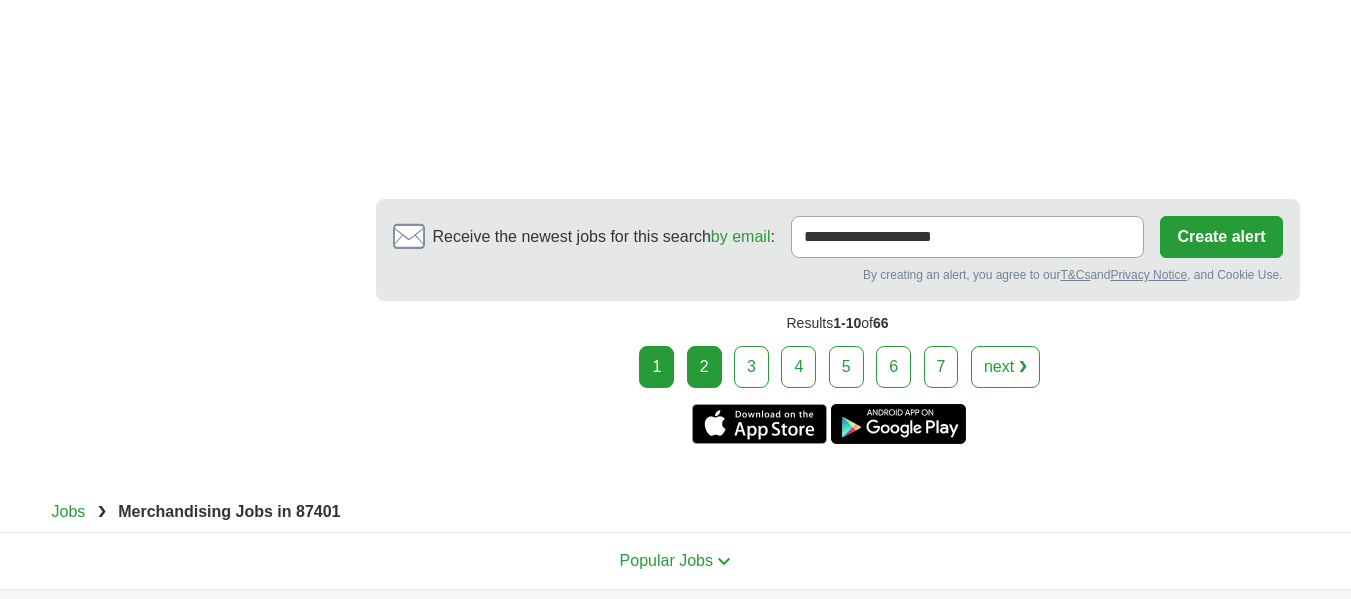 click on "2" at bounding box center (704, 367) 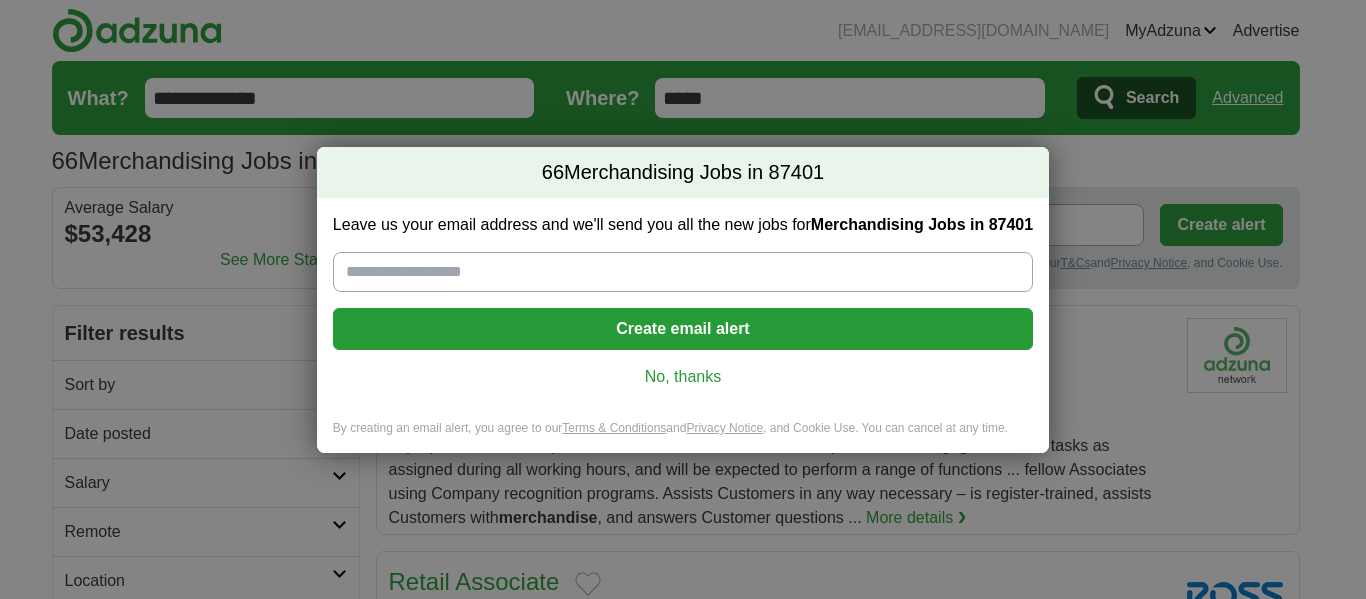 scroll, scrollTop: 0, scrollLeft: 0, axis: both 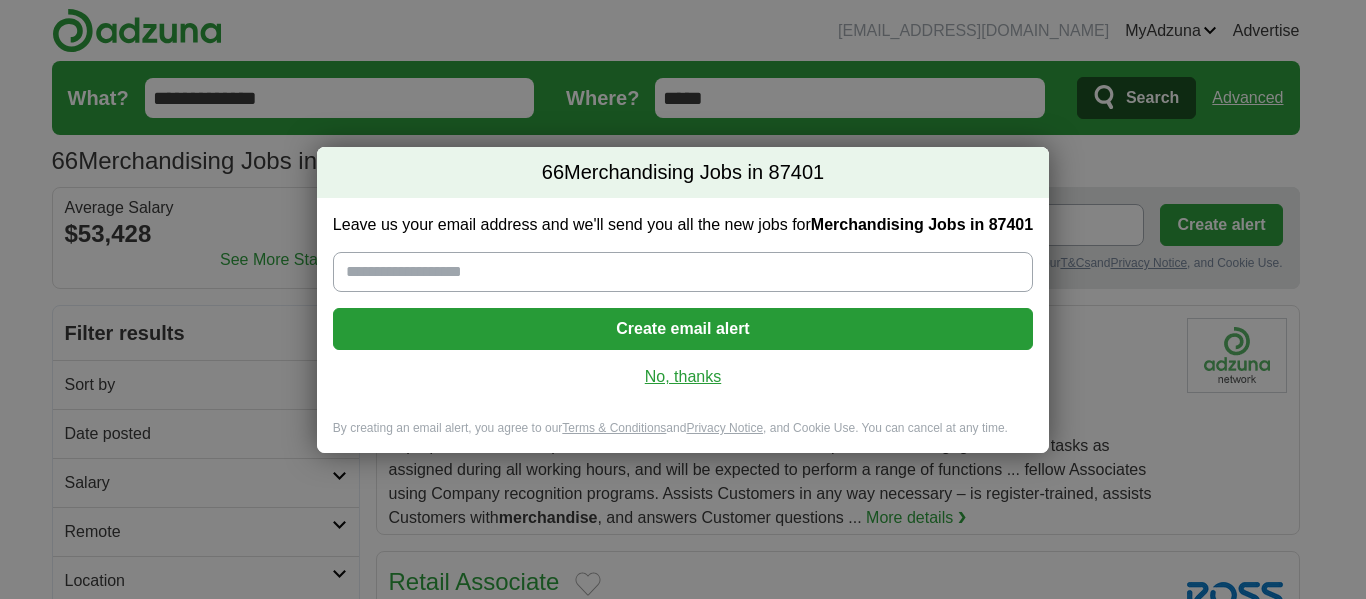 click on "No, thanks" at bounding box center [683, 377] 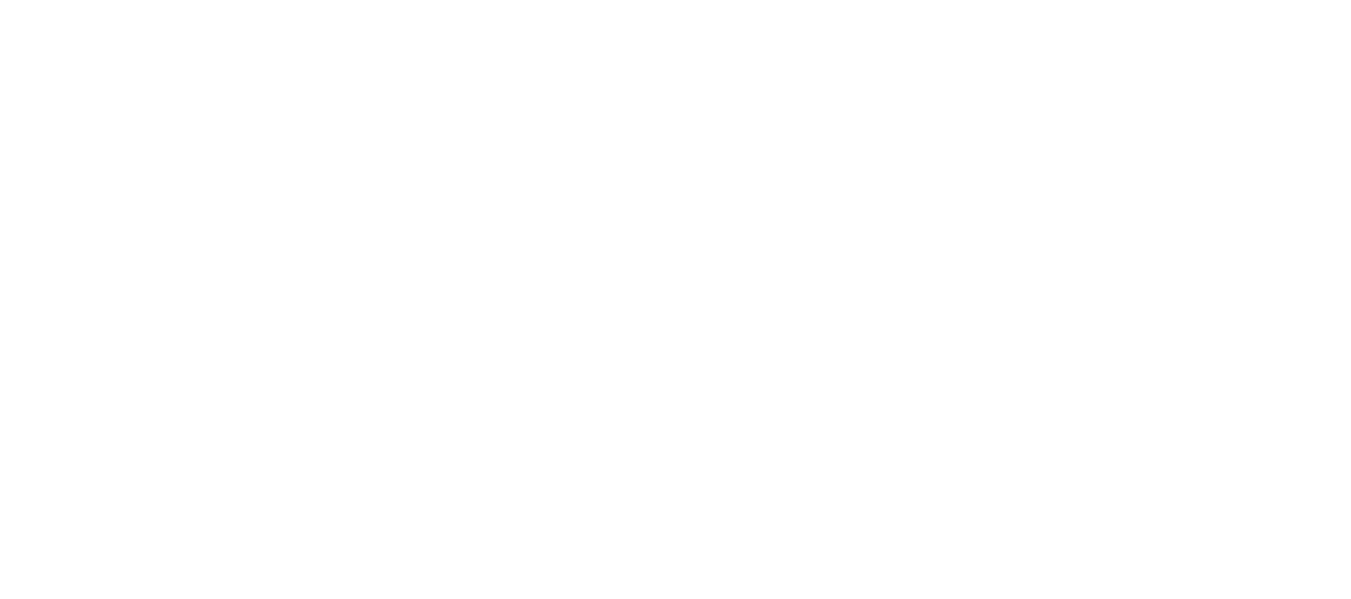 scroll, scrollTop: 3800, scrollLeft: 0, axis: vertical 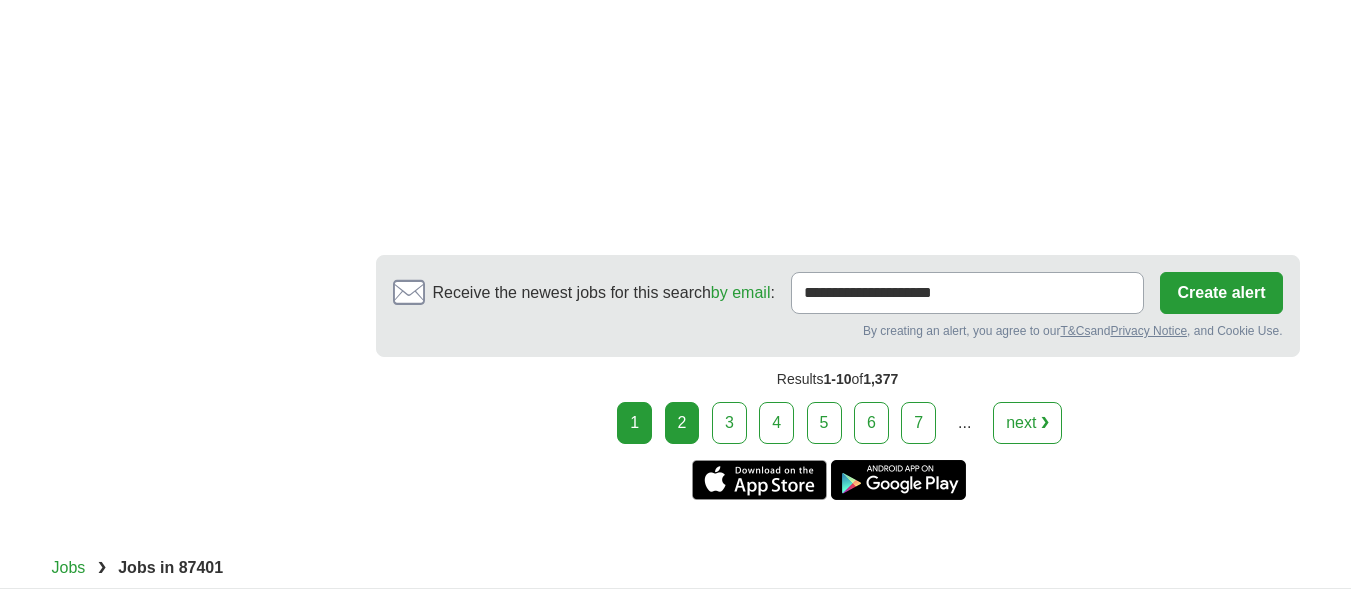 click on "2" at bounding box center (682, 423) 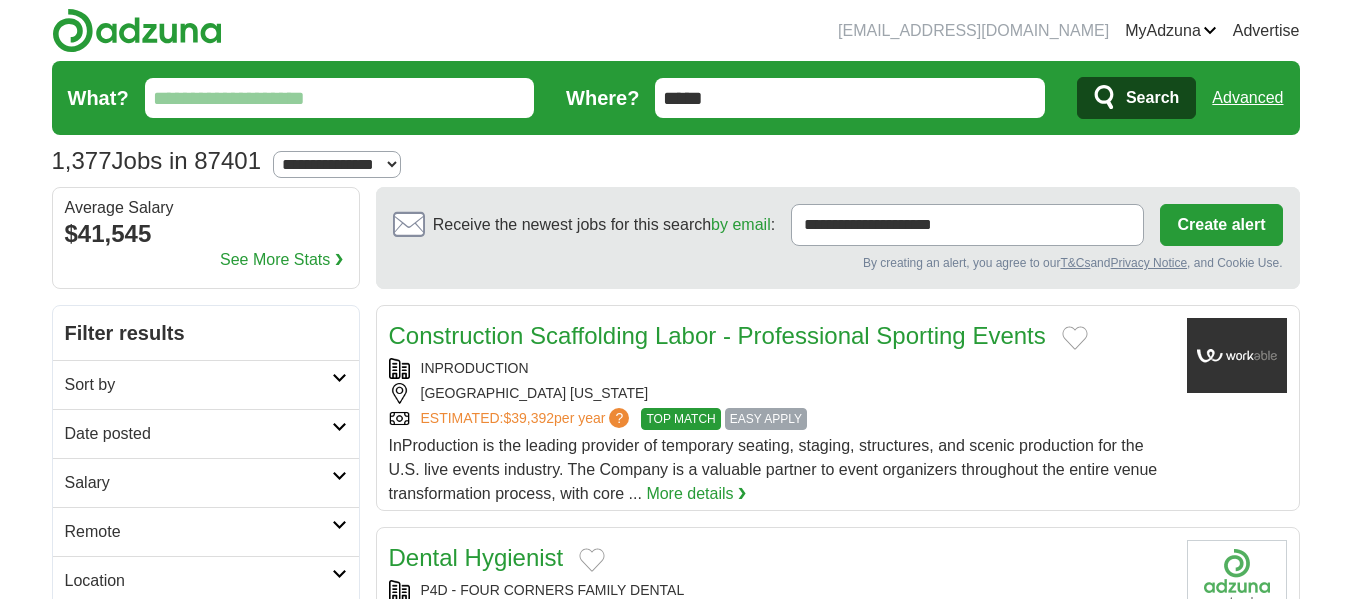 scroll, scrollTop: 0, scrollLeft: 0, axis: both 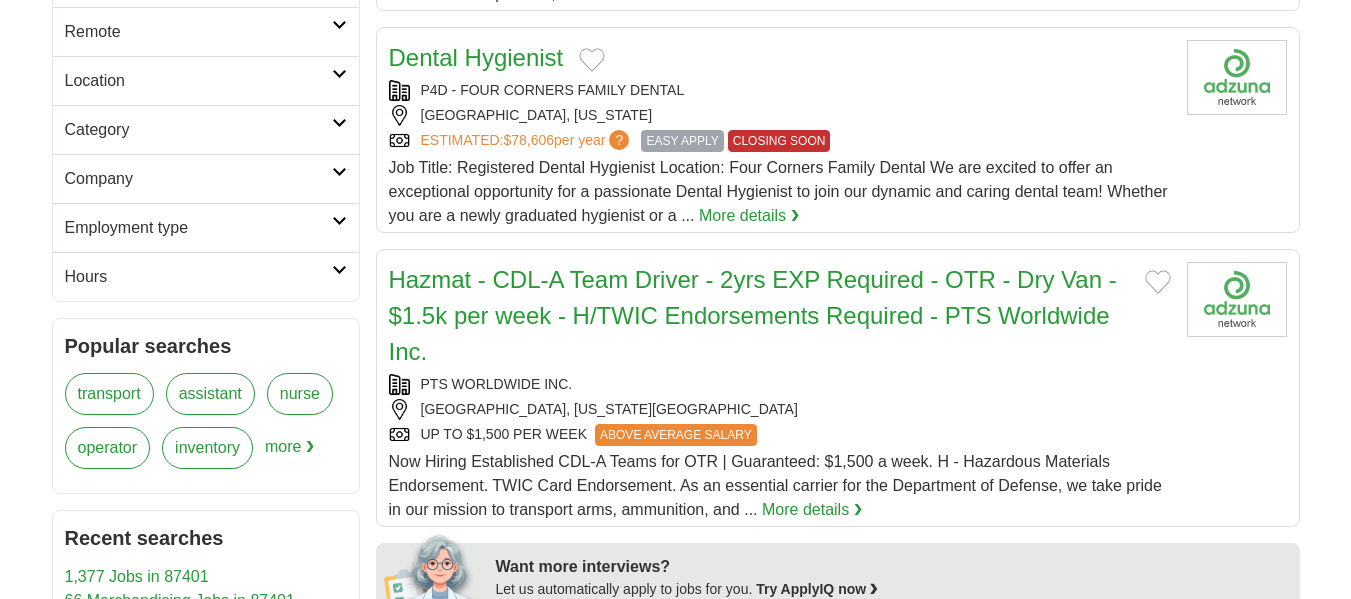 click at bounding box center [339, 123] 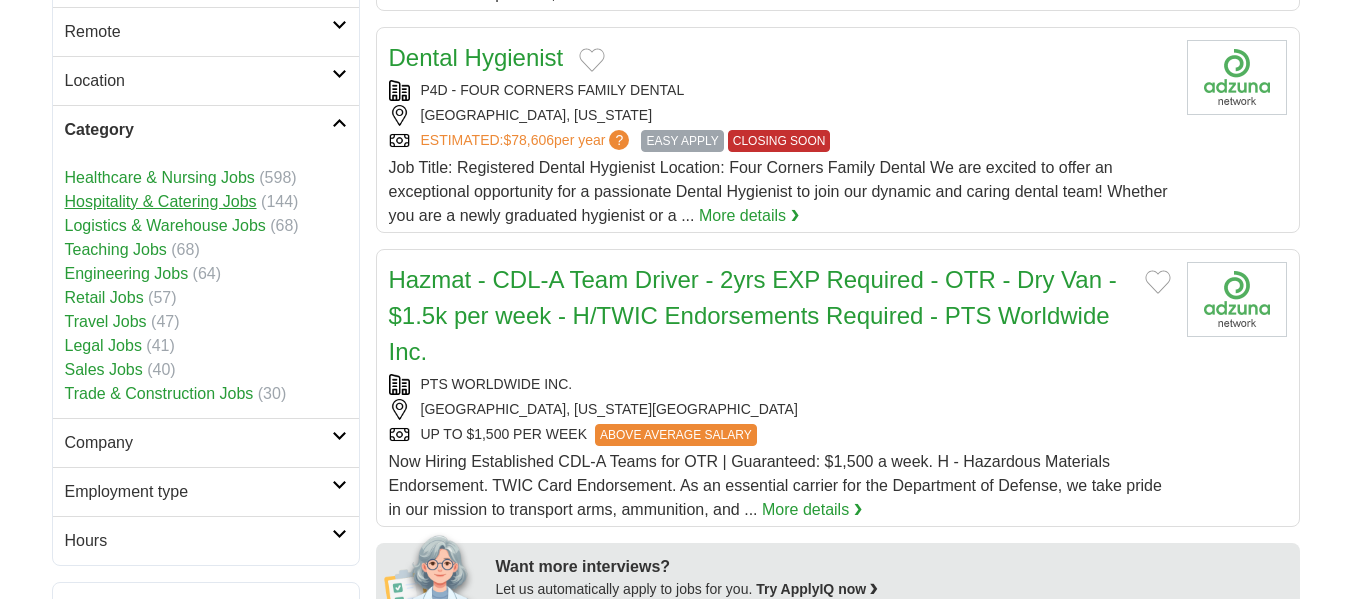 click on "Hospitality & Catering Jobs" at bounding box center [161, 201] 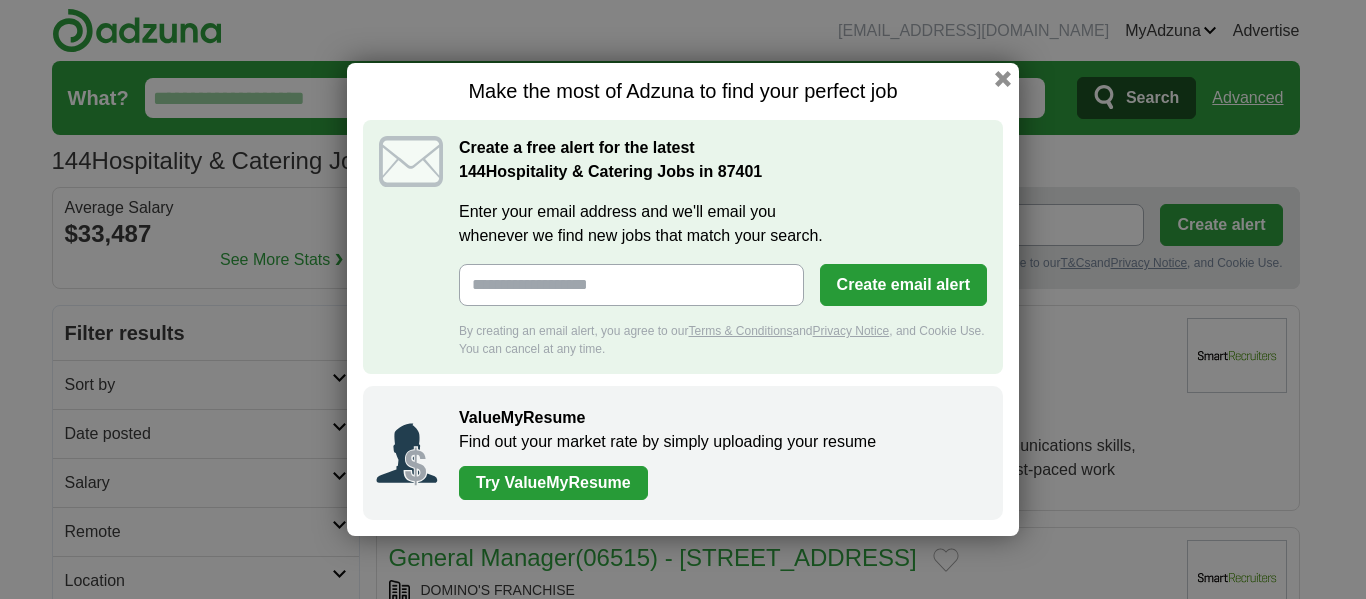 scroll, scrollTop: 0, scrollLeft: 0, axis: both 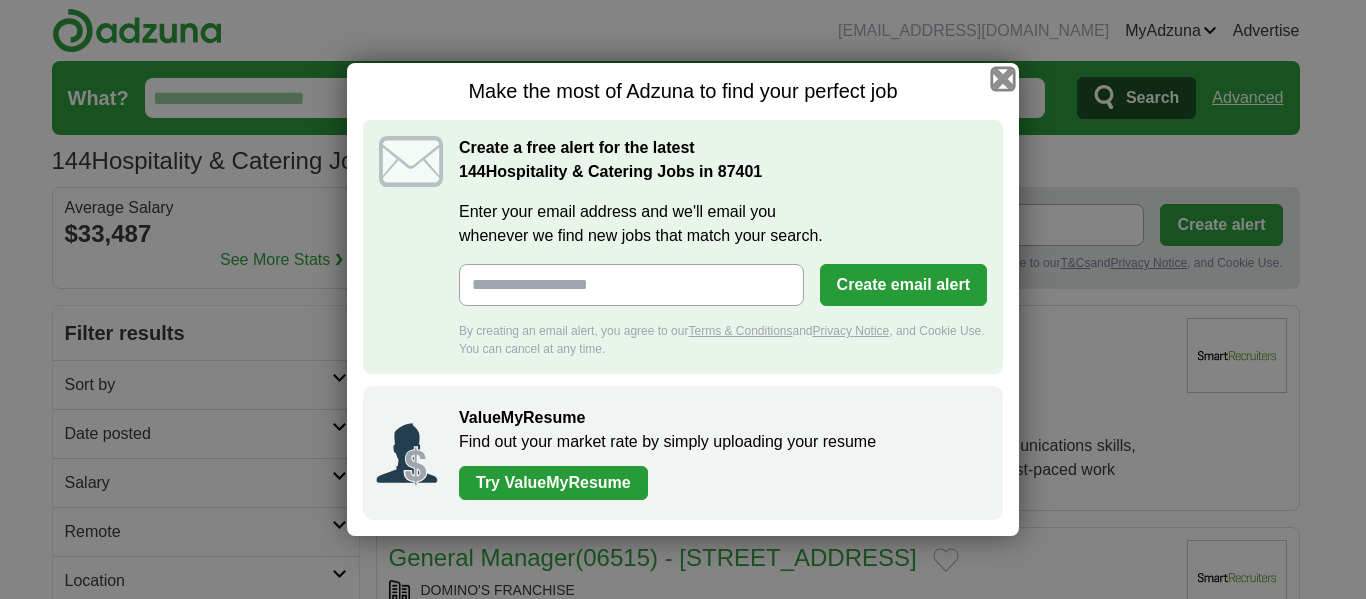 click at bounding box center [1003, 79] 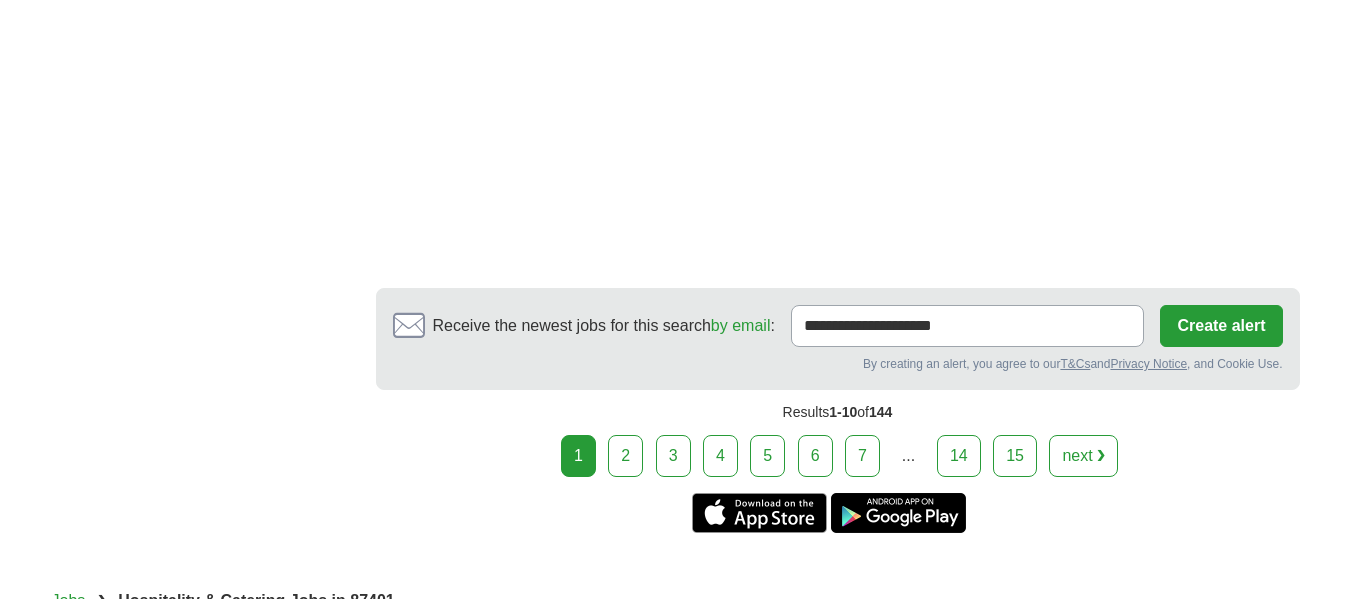 scroll, scrollTop: 3900, scrollLeft: 0, axis: vertical 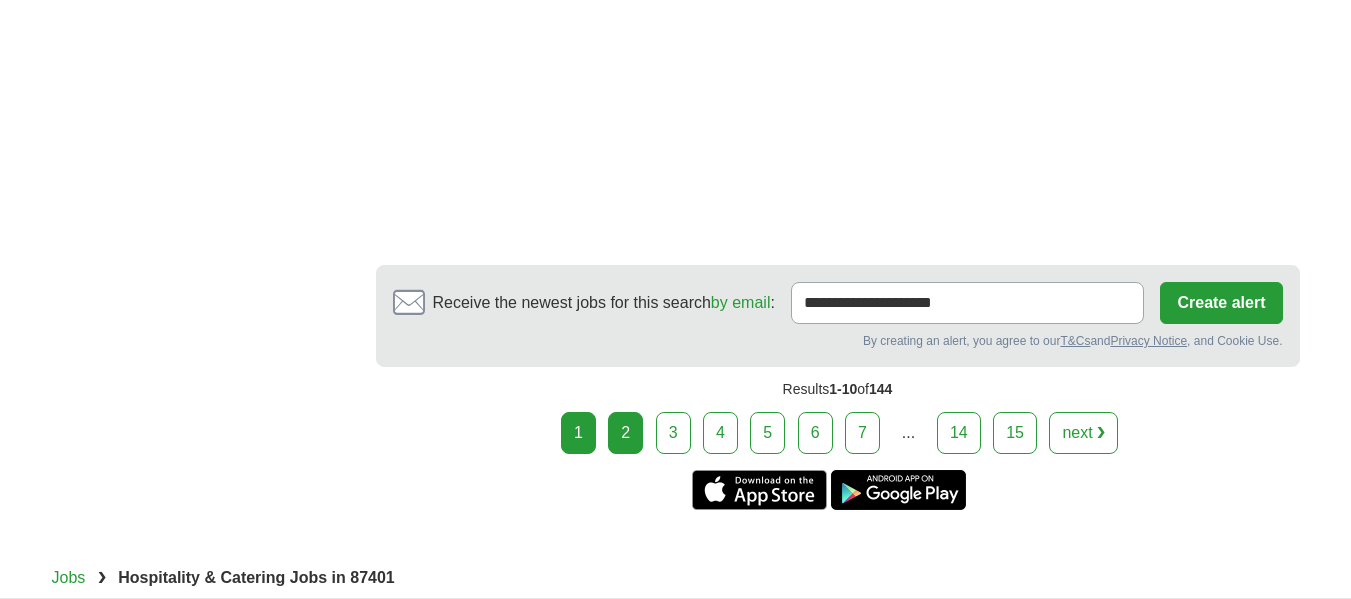 drag, startPoint x: 650, startPoint y: 356, endPoint x: 612, endPoint y: 346, distance: 39.293766 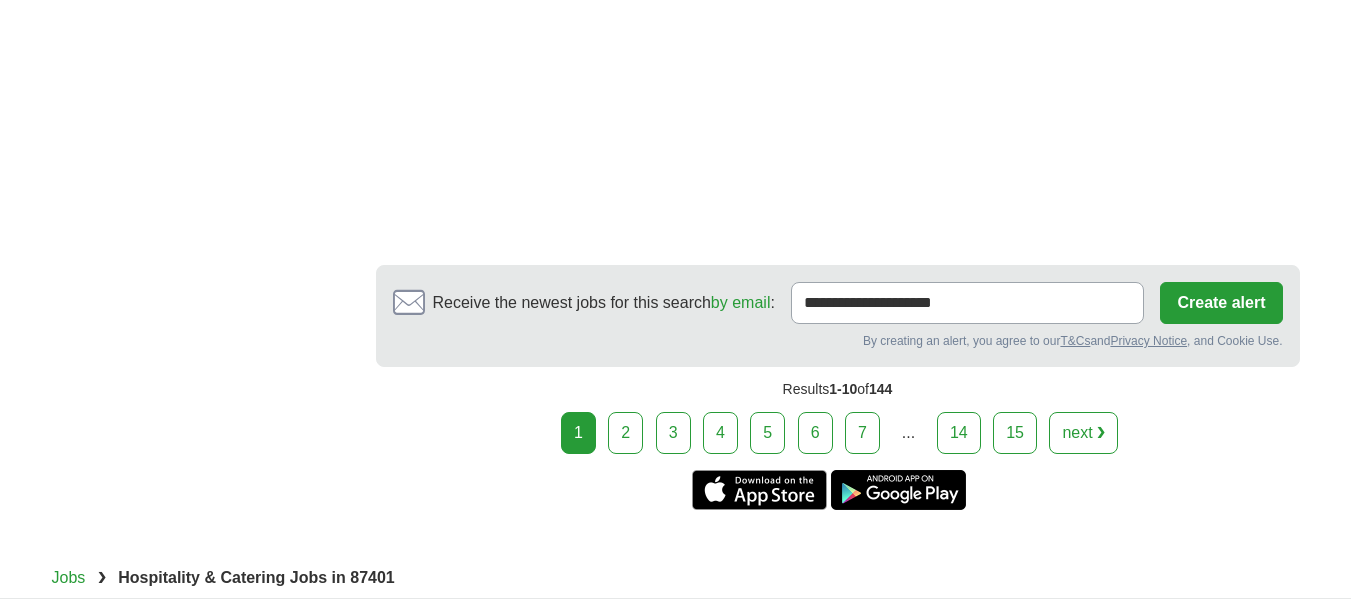 click on "1
2
3
4
5
6
7
...
14" at bounding box center (838, 433) 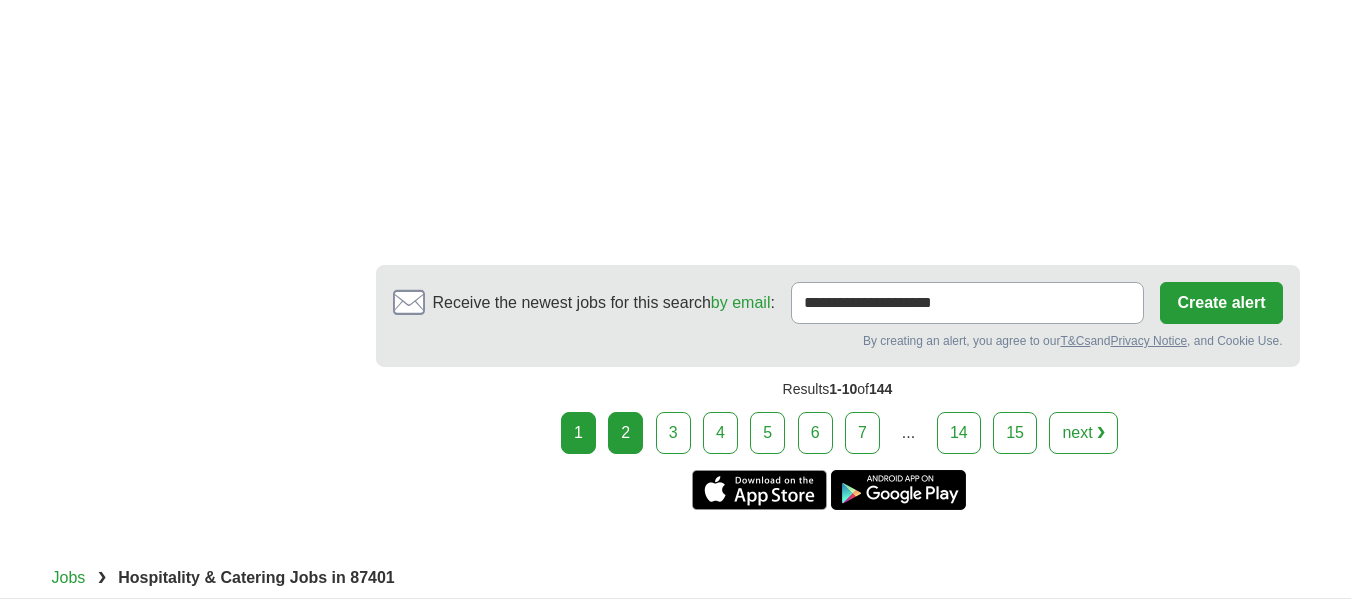 click on "2" at bounding box center (625, 433) 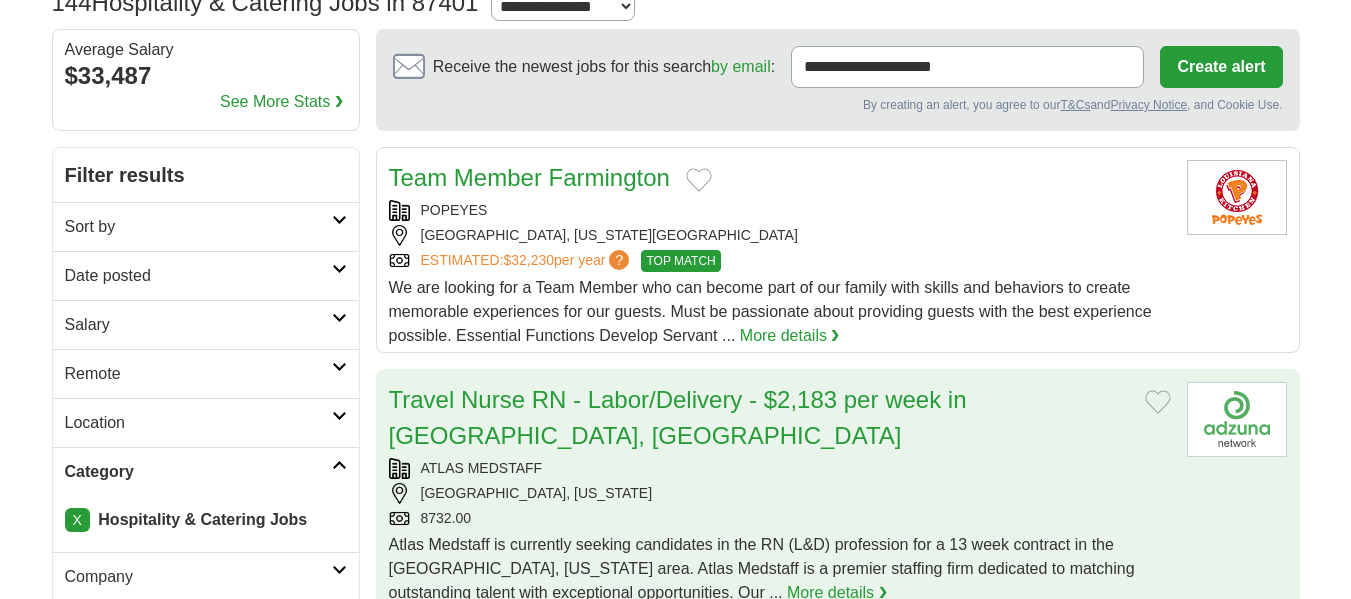 scroll, scrollTop: 400, scrollLeft: 0, axis: vertical 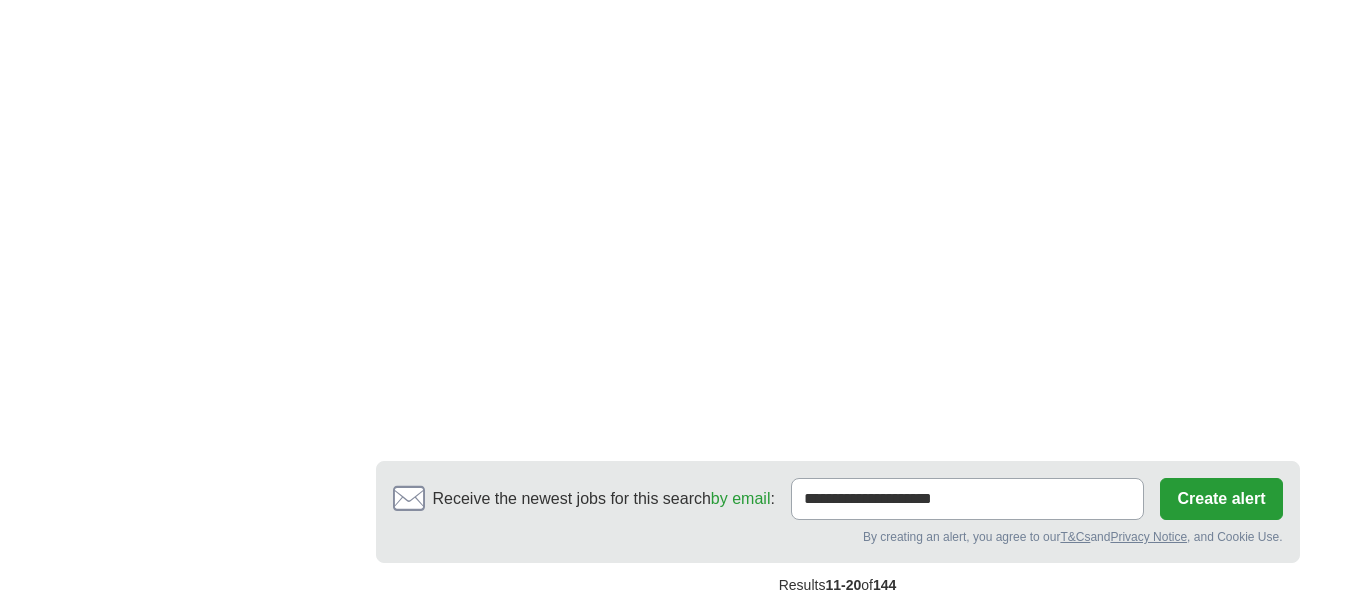 click on "3" at bounding box center (726, 629) 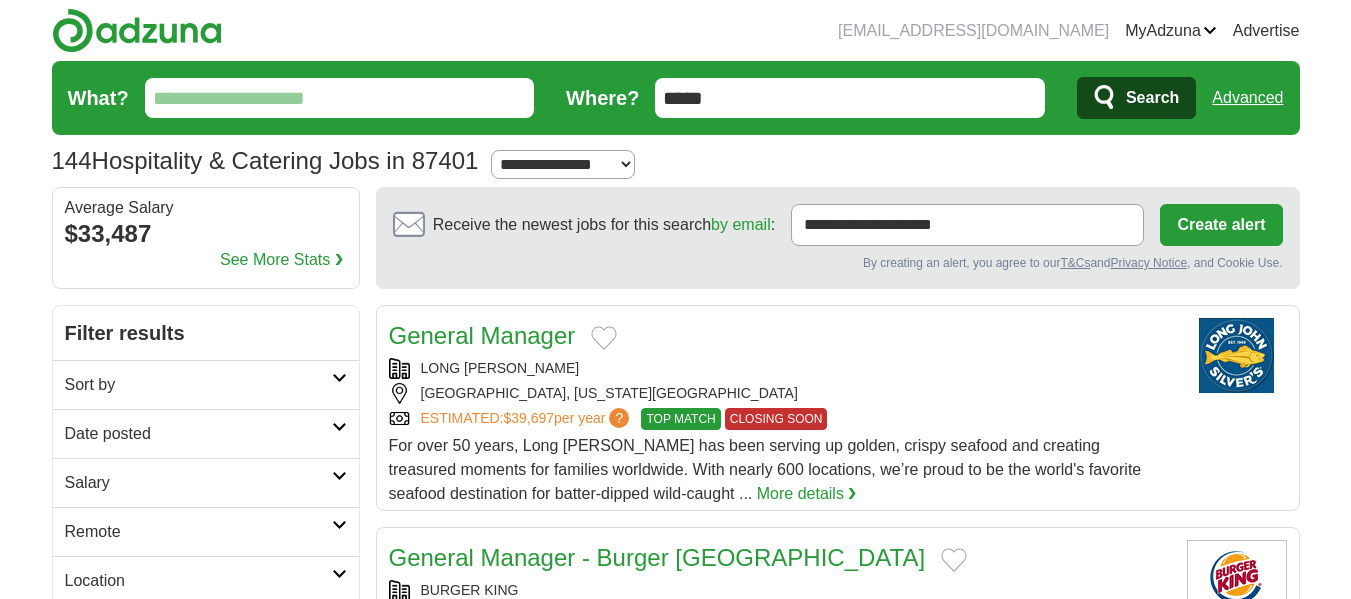 scroll, scrollTop: 0, scrollLeft: 0, axis: both 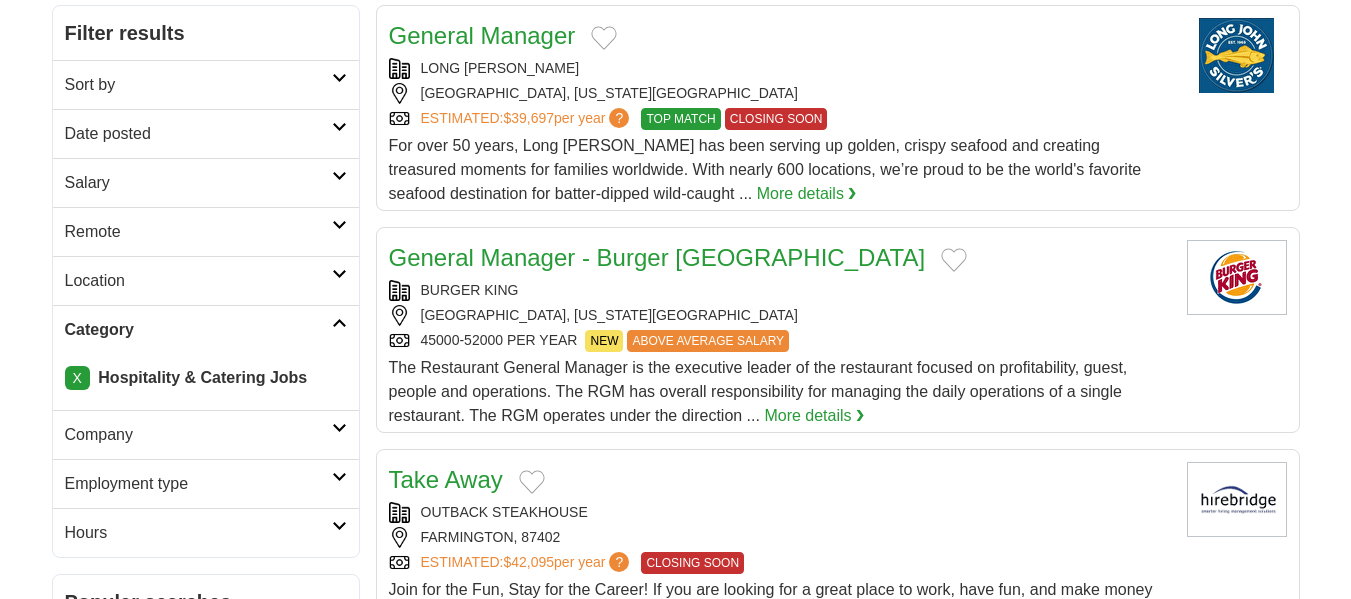 click on "X" at bounding box center (77, 378) 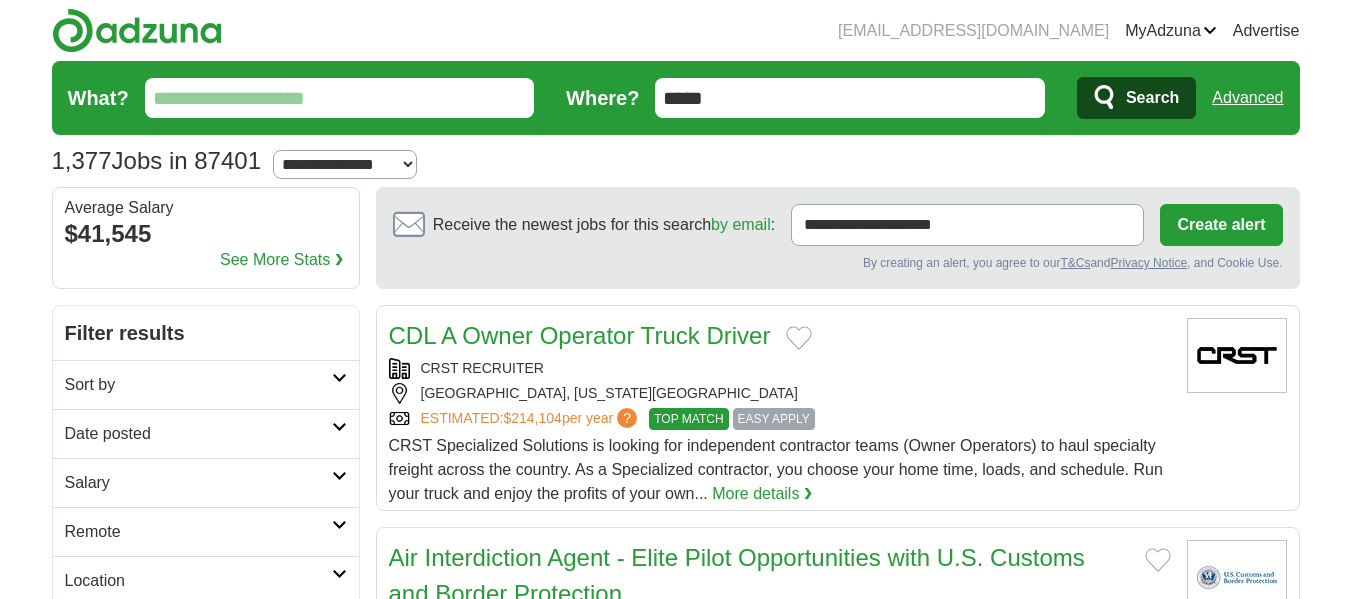 scroll, scrollTop: 200, scrollLeft: 0, axis: vertical 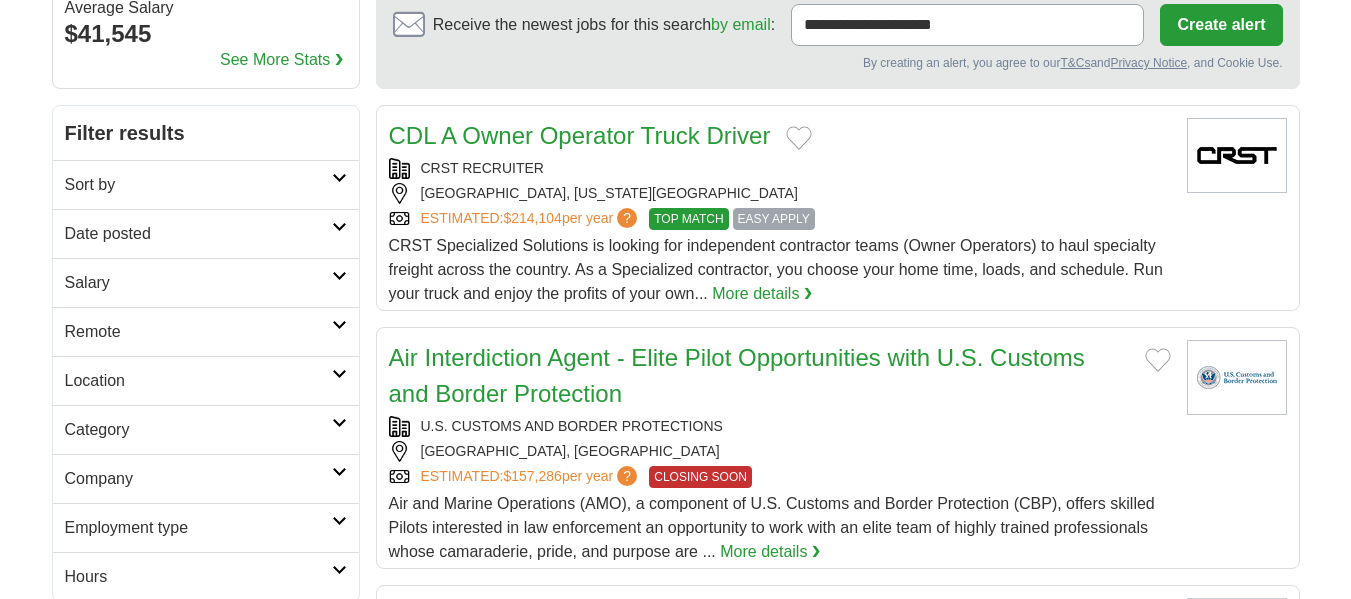 click at bounding box center [339, 423] 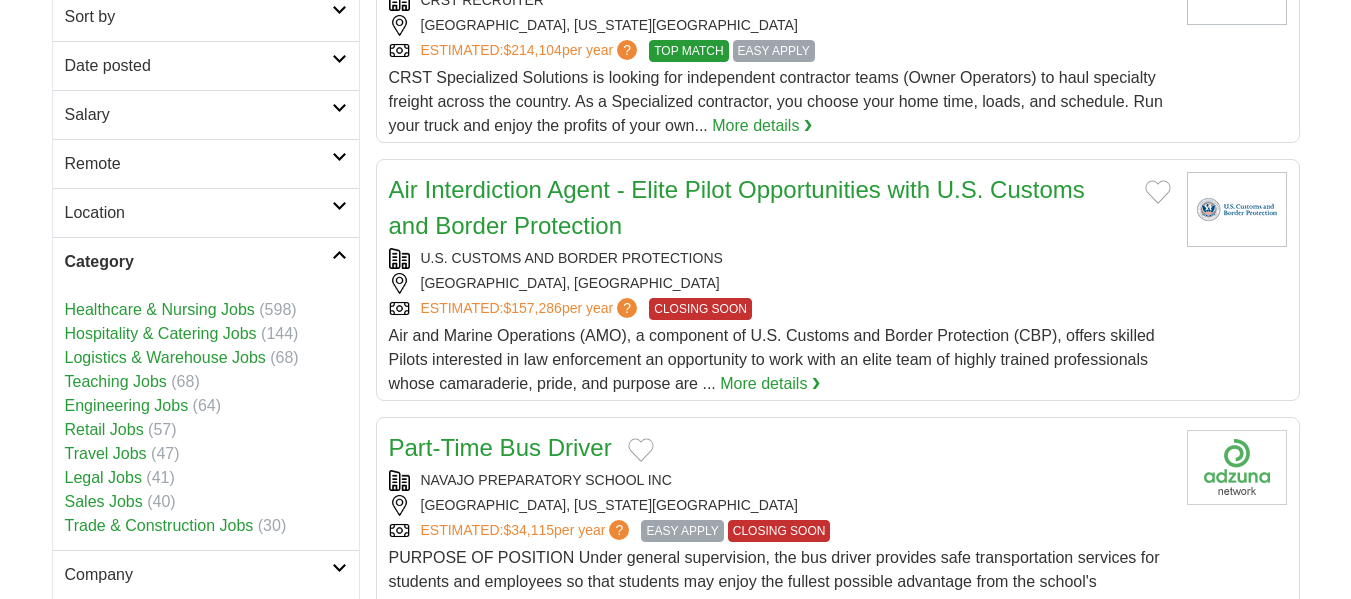 scroll, scrollTop: 500, scrollLeft: 0, axis: vertical 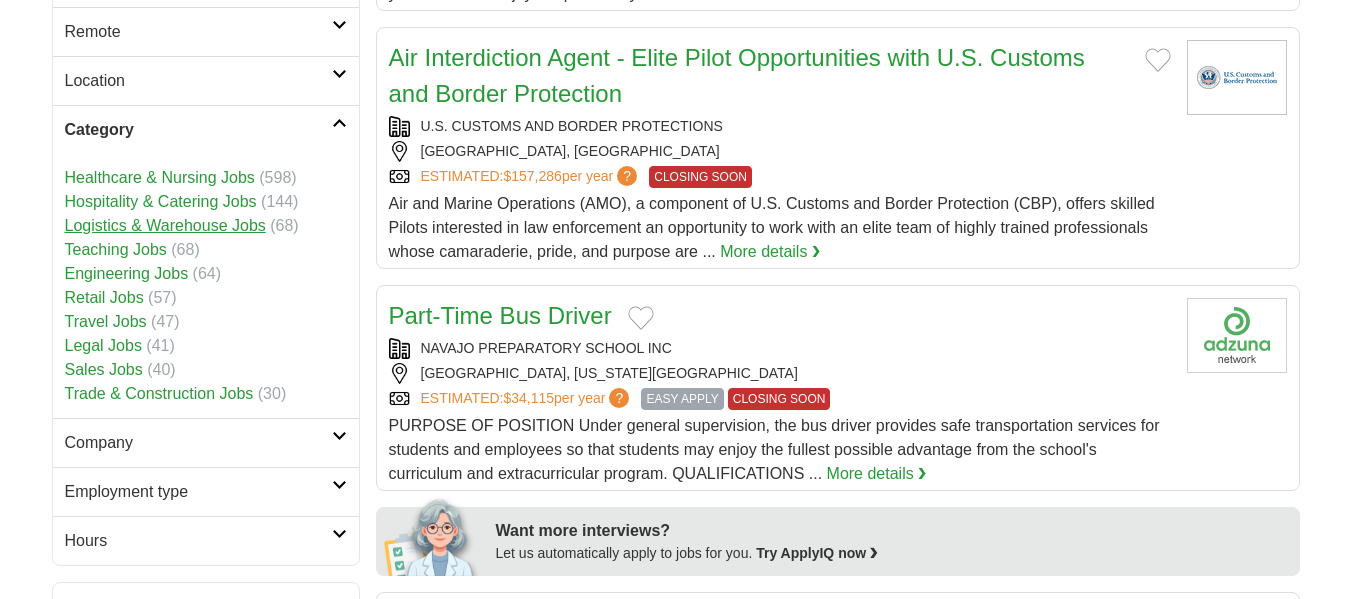 click on "Logistics & Warehouse Jobs" at bounding box center (165, 225) 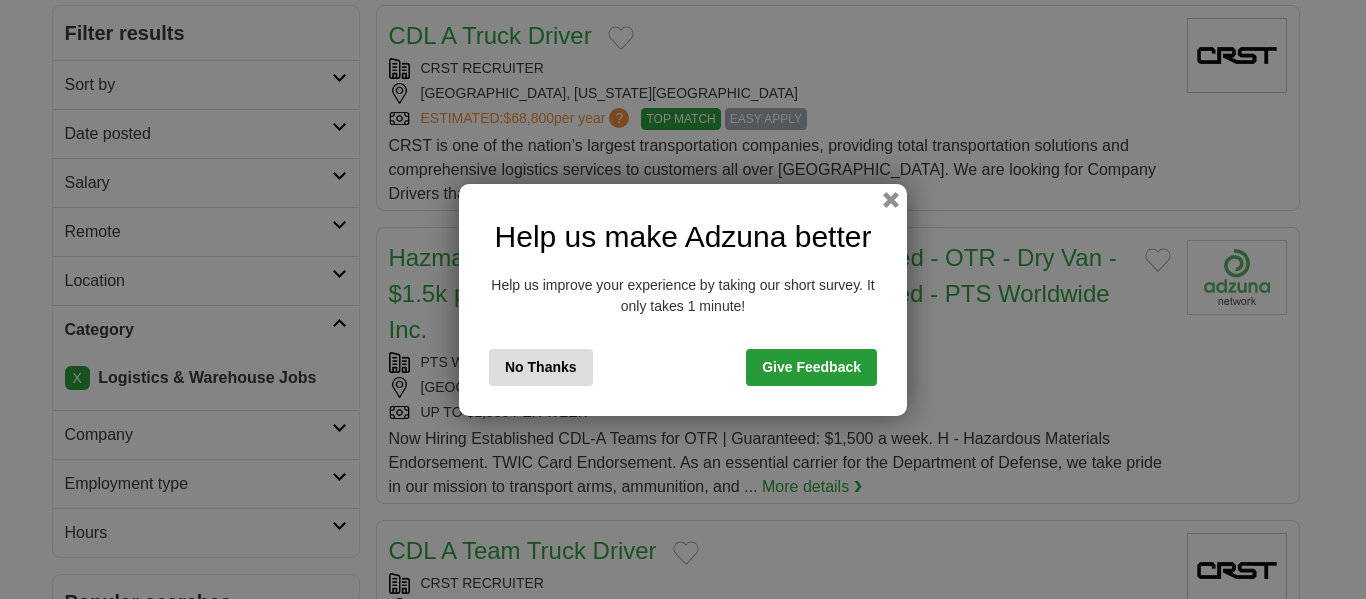 scroll, scrollTop: 300, scrollLeft: 0, axis: vertical 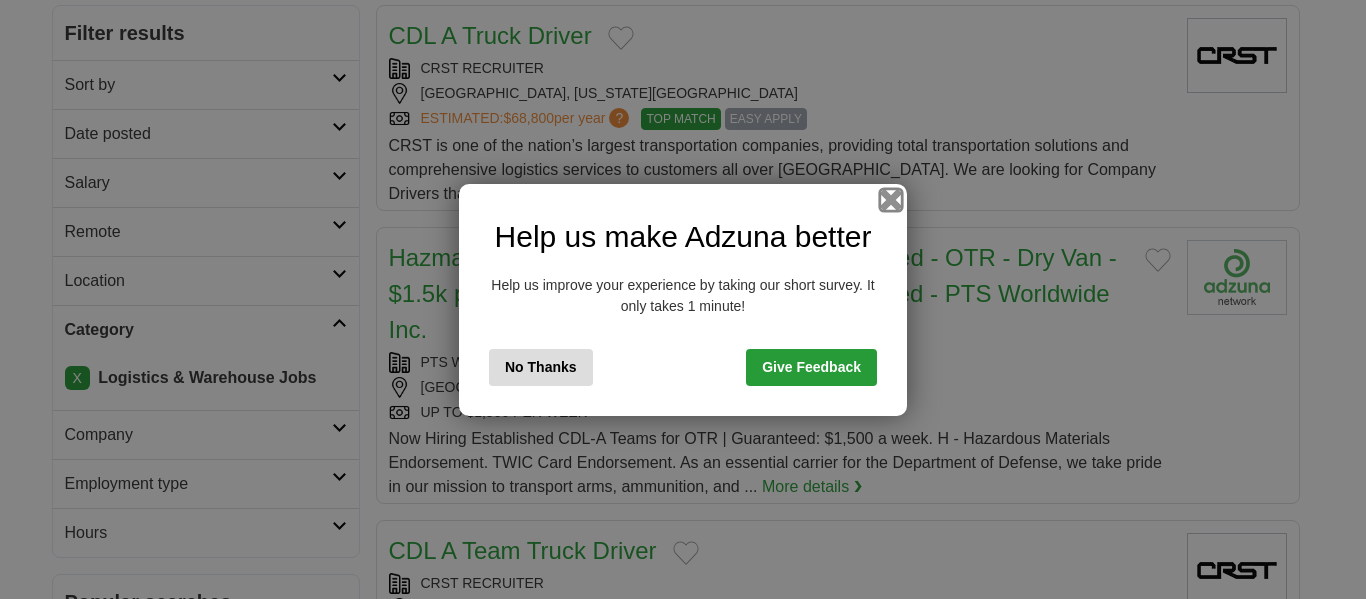 click at bounding box center [891, 199] 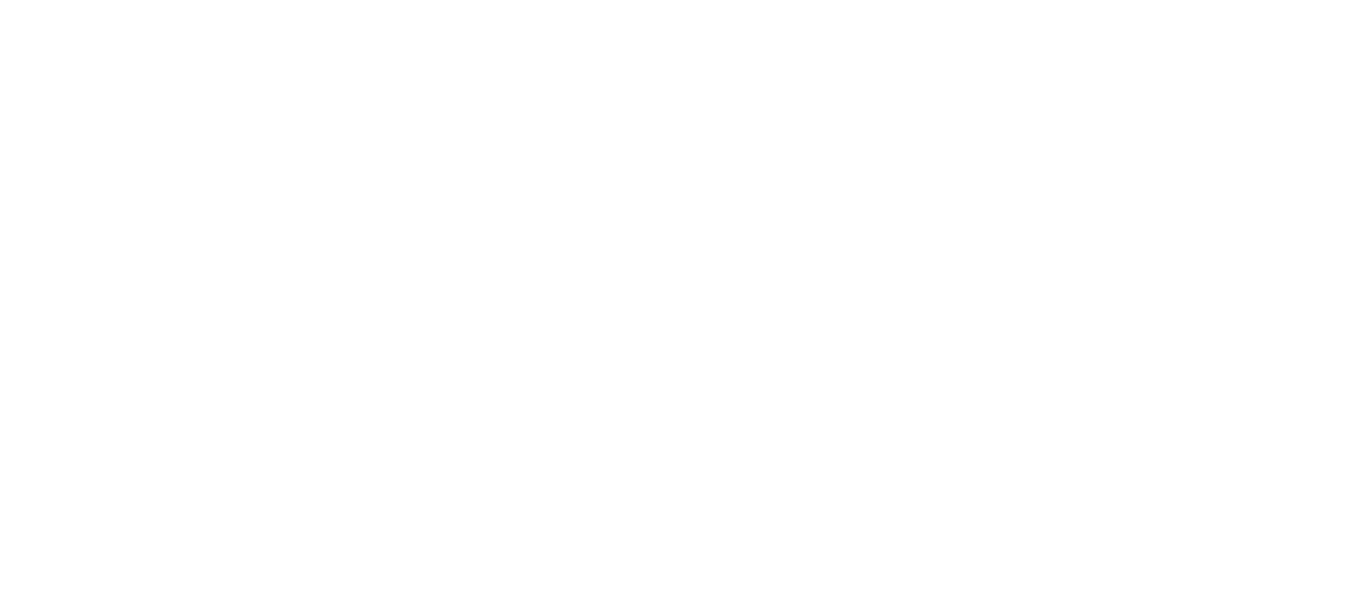 scroll, scrollTop: 3900, scrollLeft: 0, axis: vertical 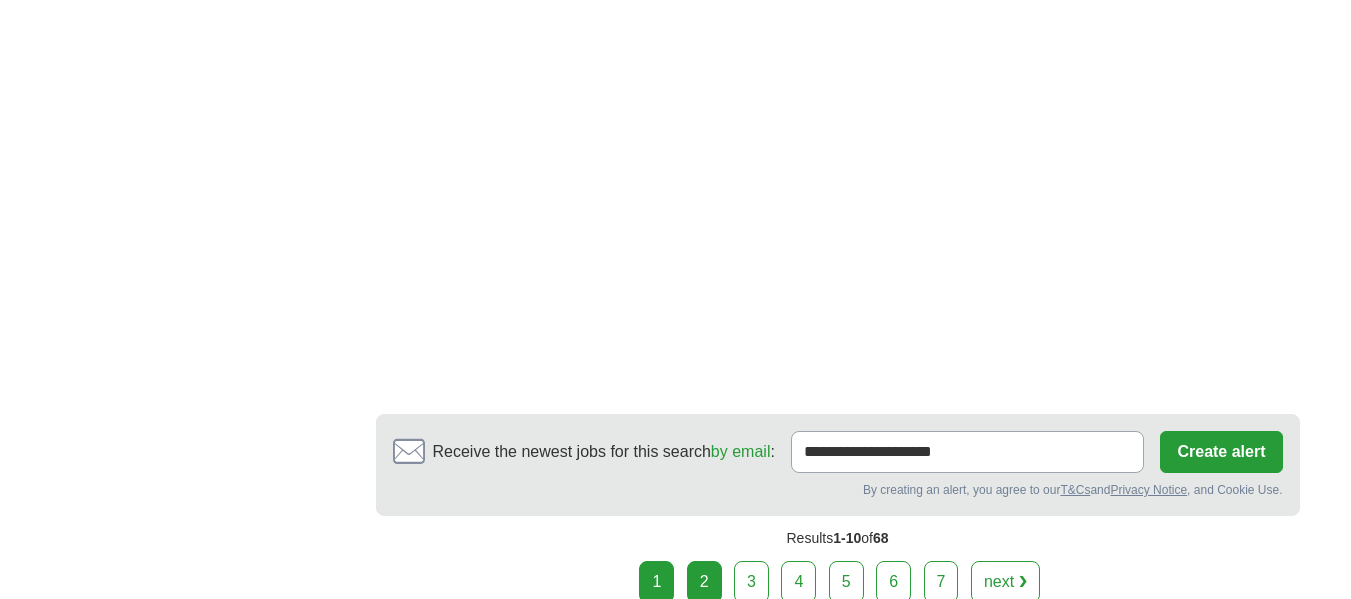 click on "2" at bounding box center [704, 582] 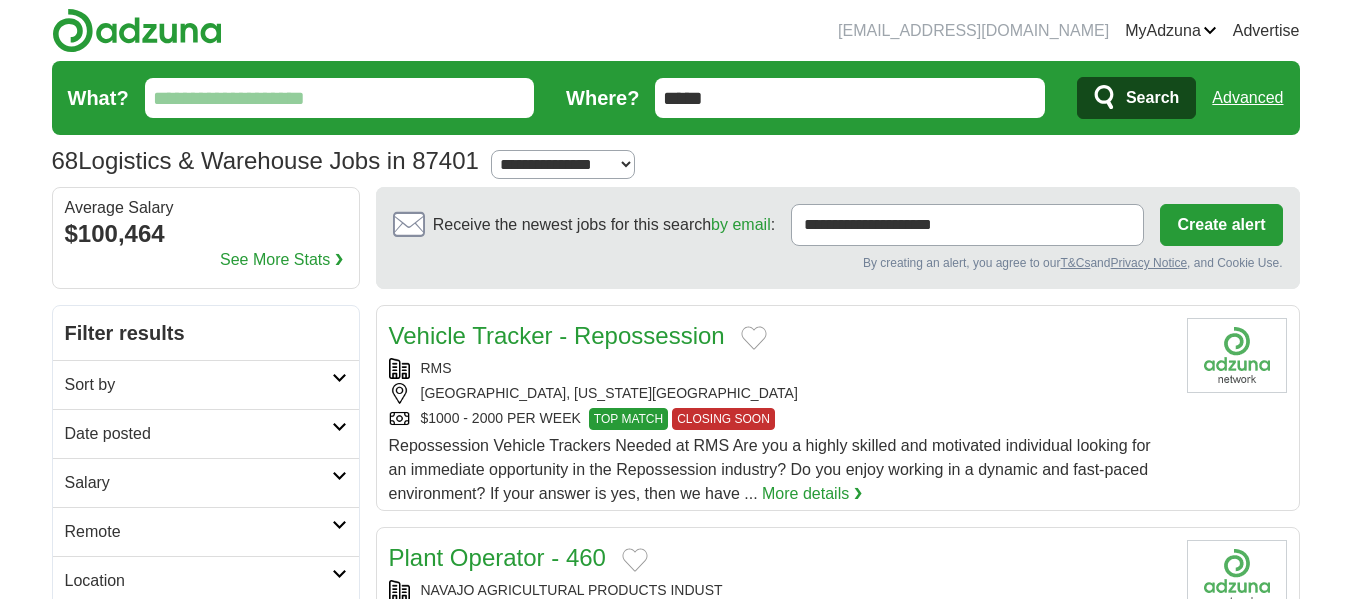 scroll, scrollTop: 0, scrollLeft: 0, axis: both 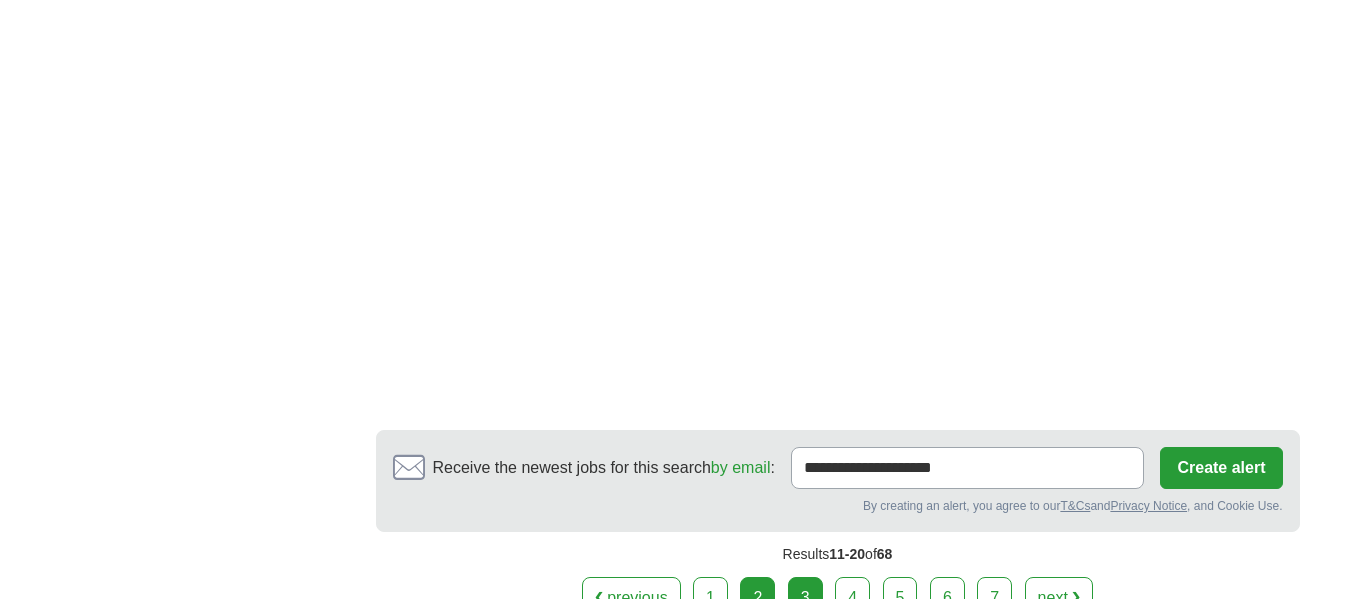 click on "3" at bounding box center [805, 598] 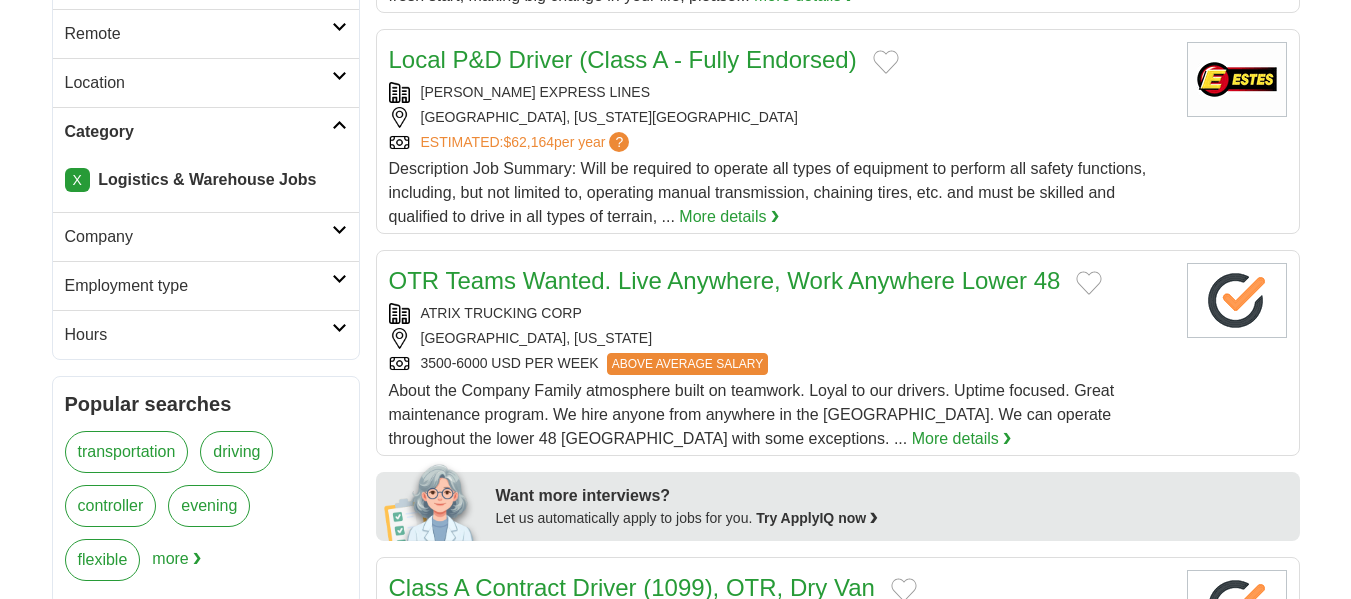 scroll, scrollTop: 0, scrollLeft: 0, axis: both 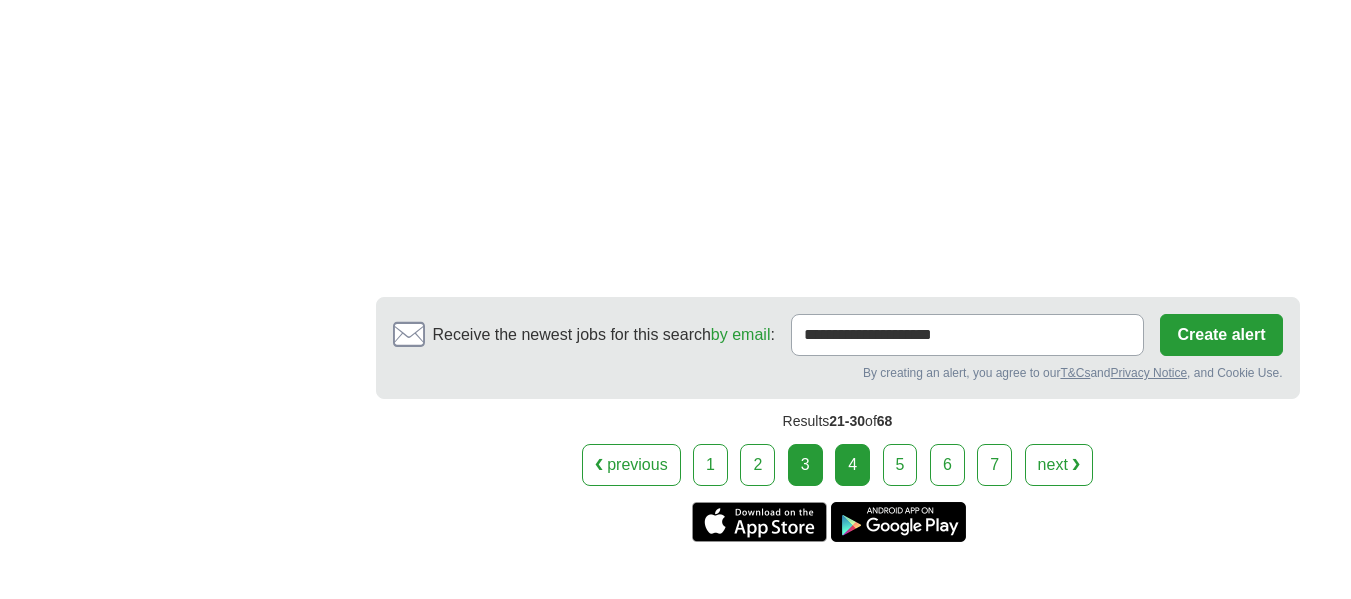 click on "4" at bounding box center [852, 465] 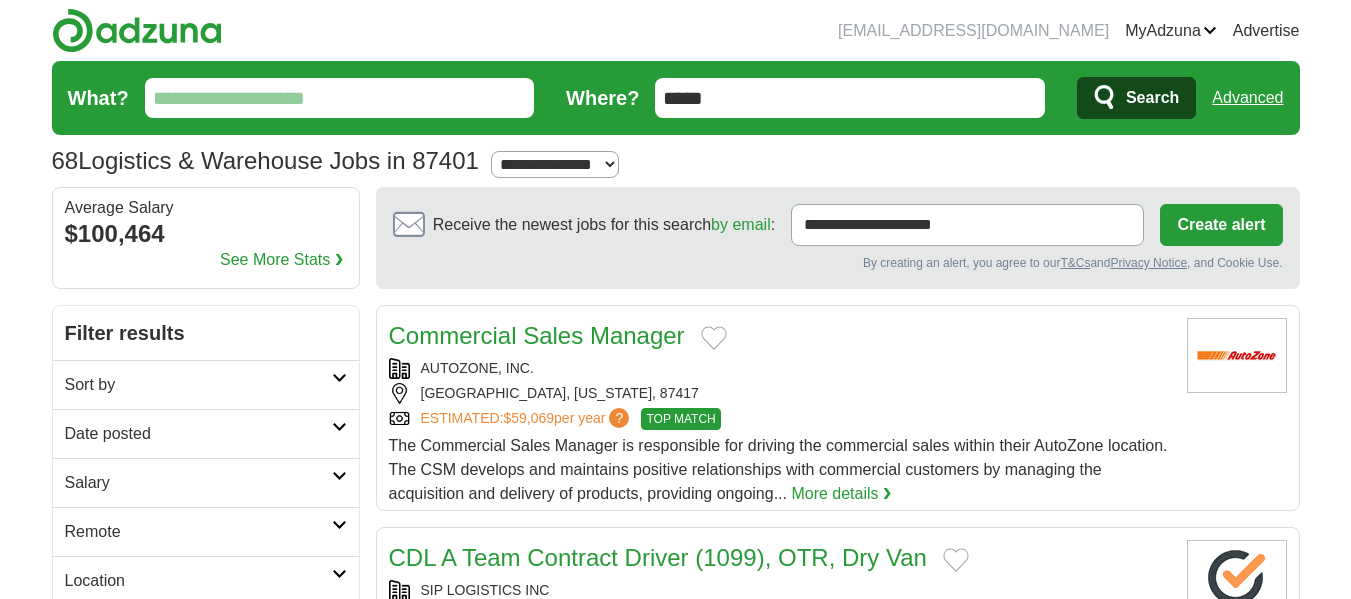 scroll, scrollTop: 0, scrollLeft: 0, axis: both 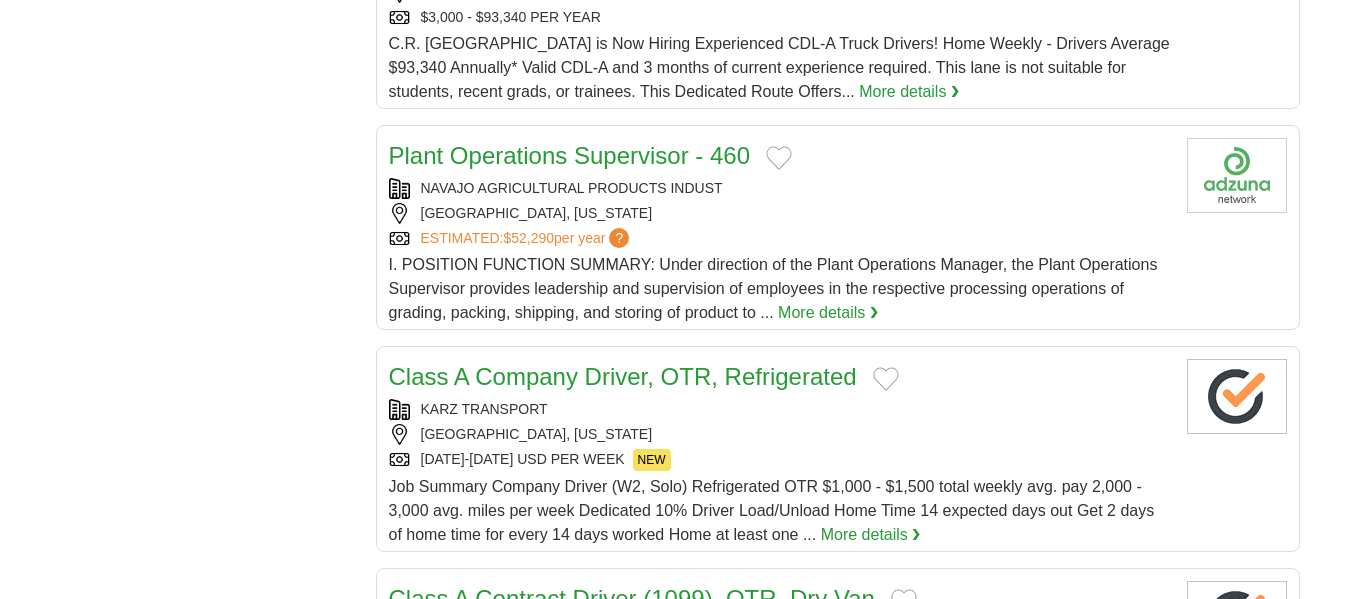 drag, startPoint x: 230, startPoint y: 278, endPoint x: 244, endPoint y: 284, distance: 15.231546 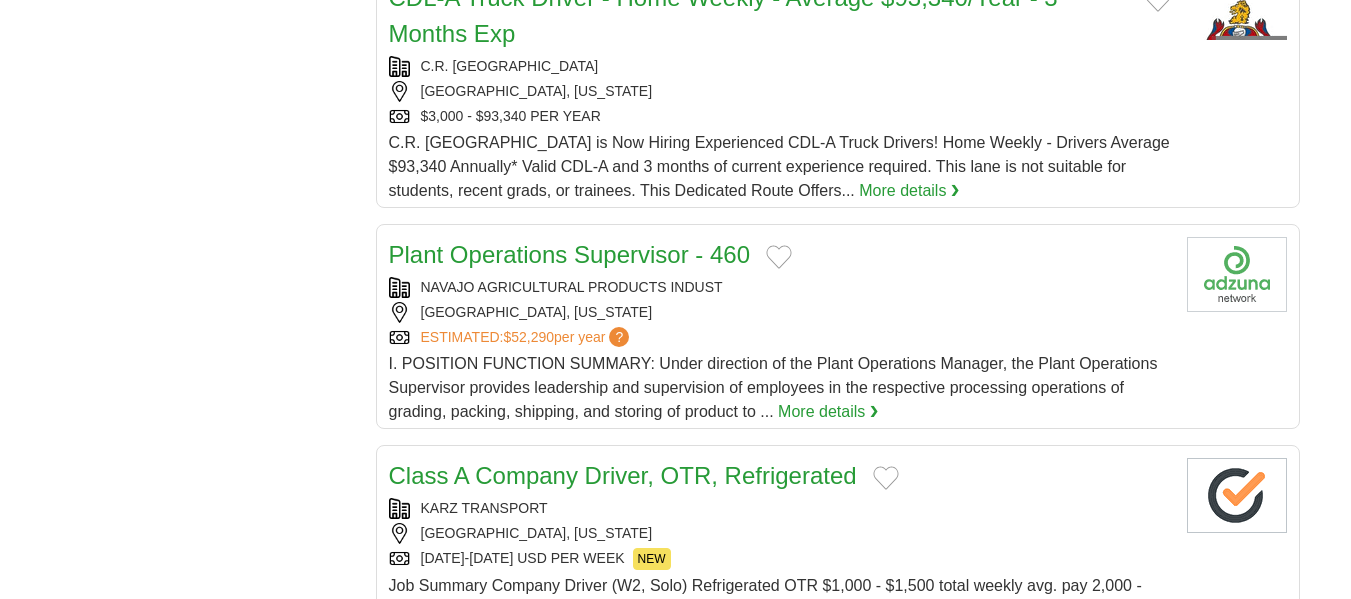 scroll, scrollTop: 1898, scrollLeft: 0, axis: vertical 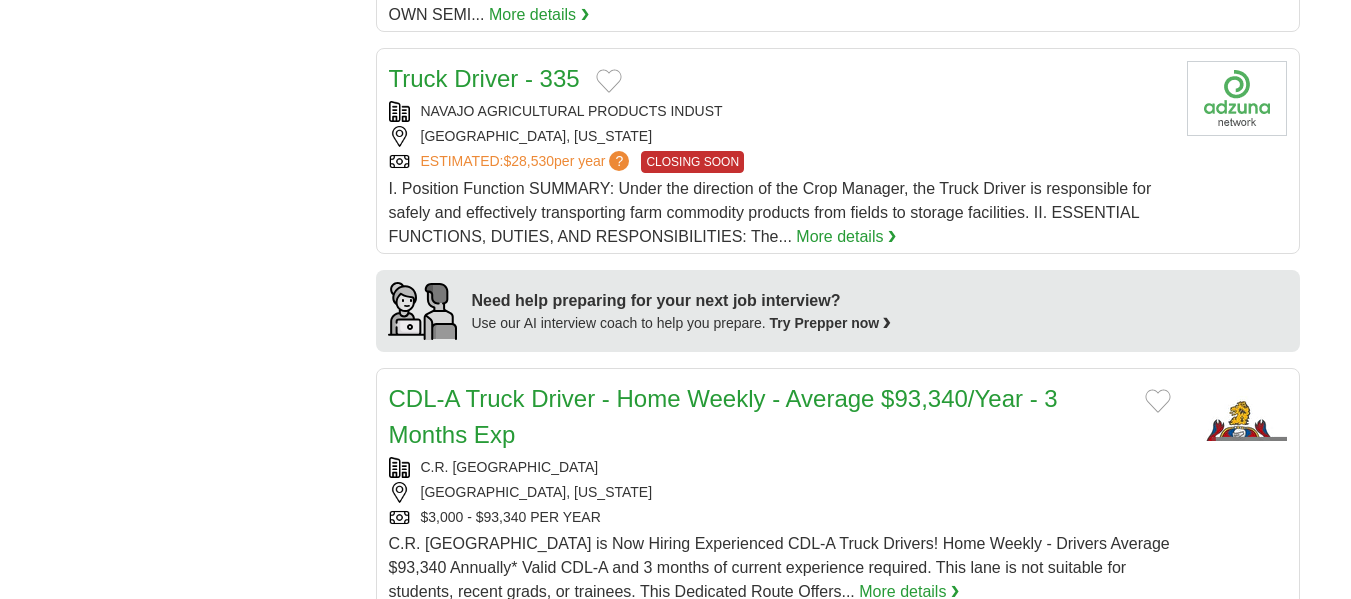 click on "**********" at bounding box center [676, 796] 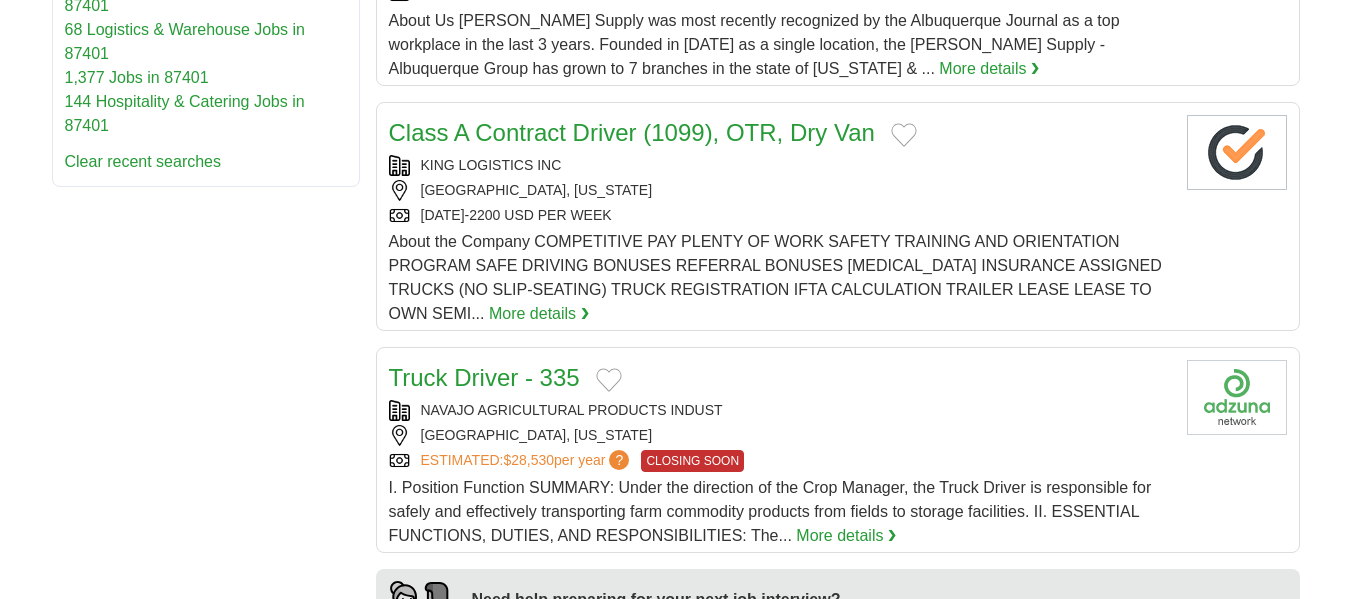 scroll, scrollTop: 1198, scrollLeft: 0, axis: vertical 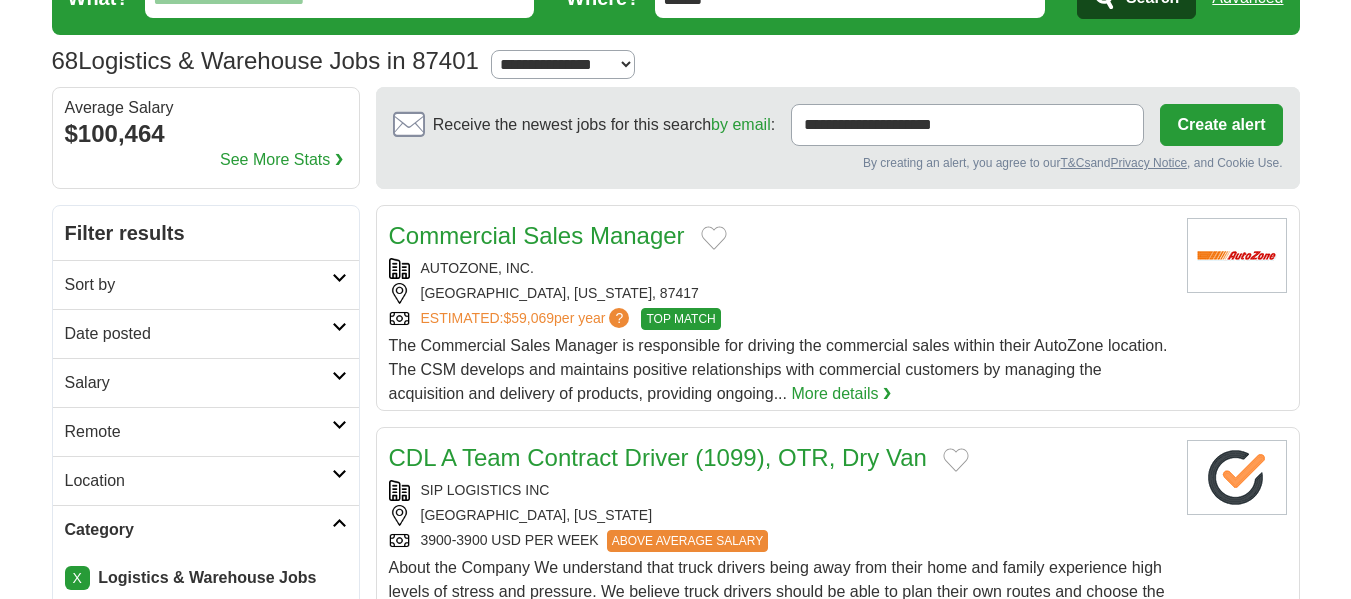 click on "Category" at bounding box center (198, 530) 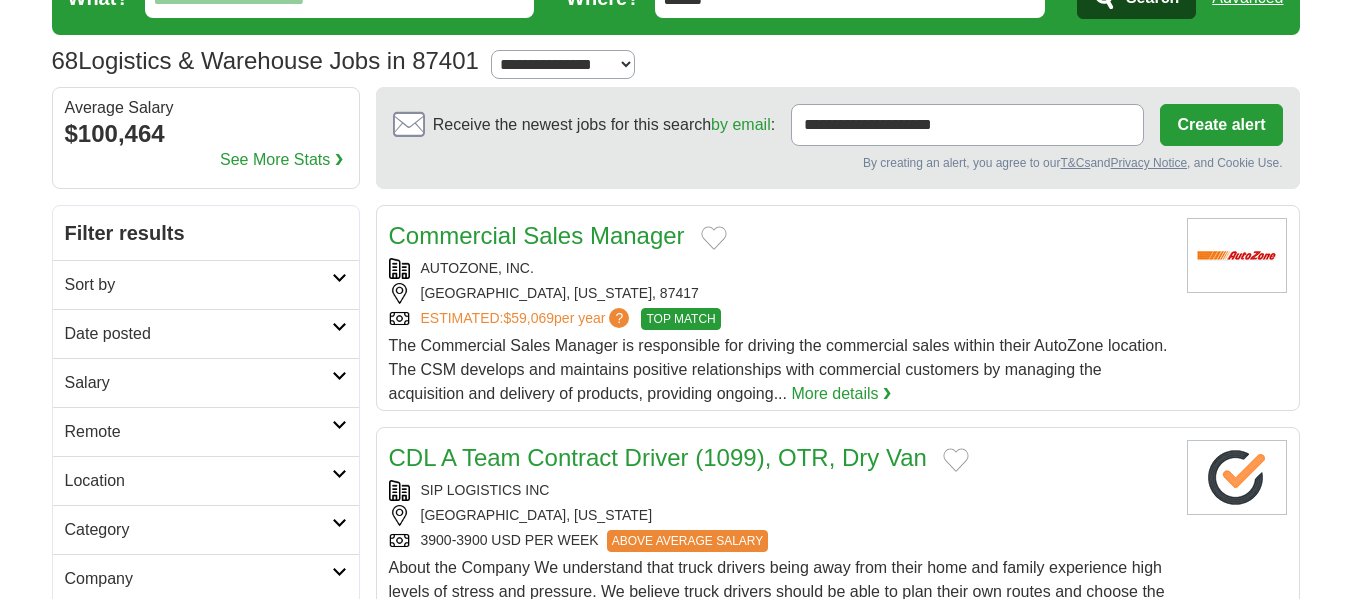 click at bounding box center [339, 523] 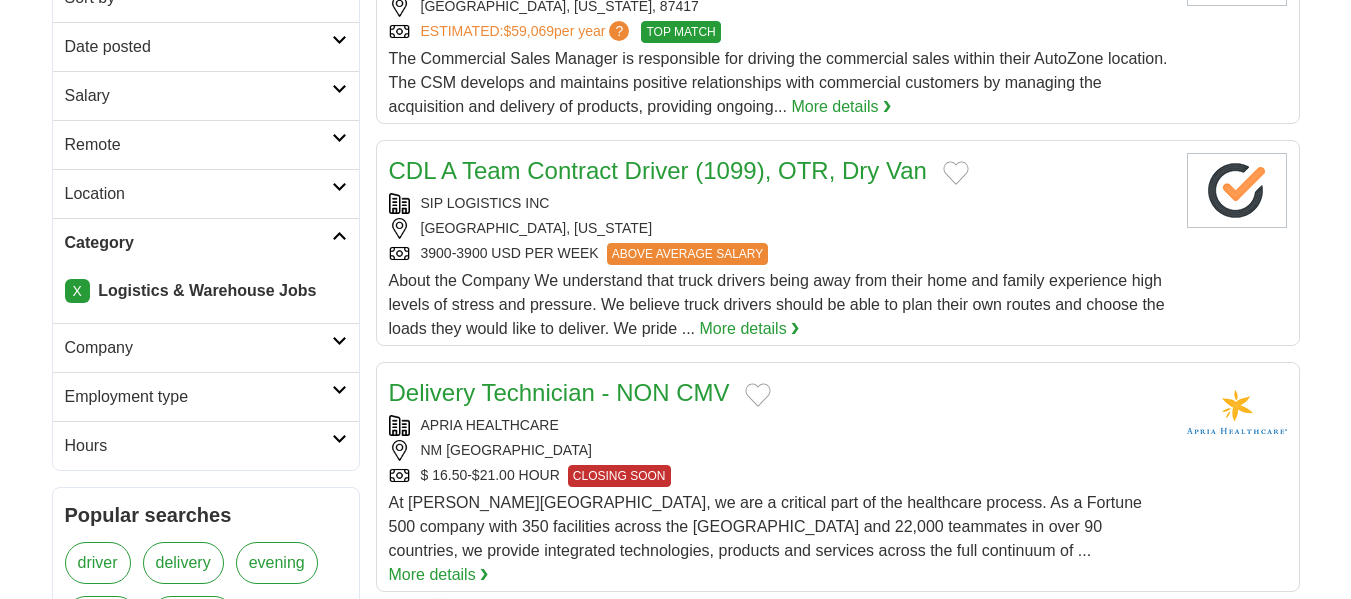 scroll, scrollTop: 400, scrollLeft: 0, axis: vertical 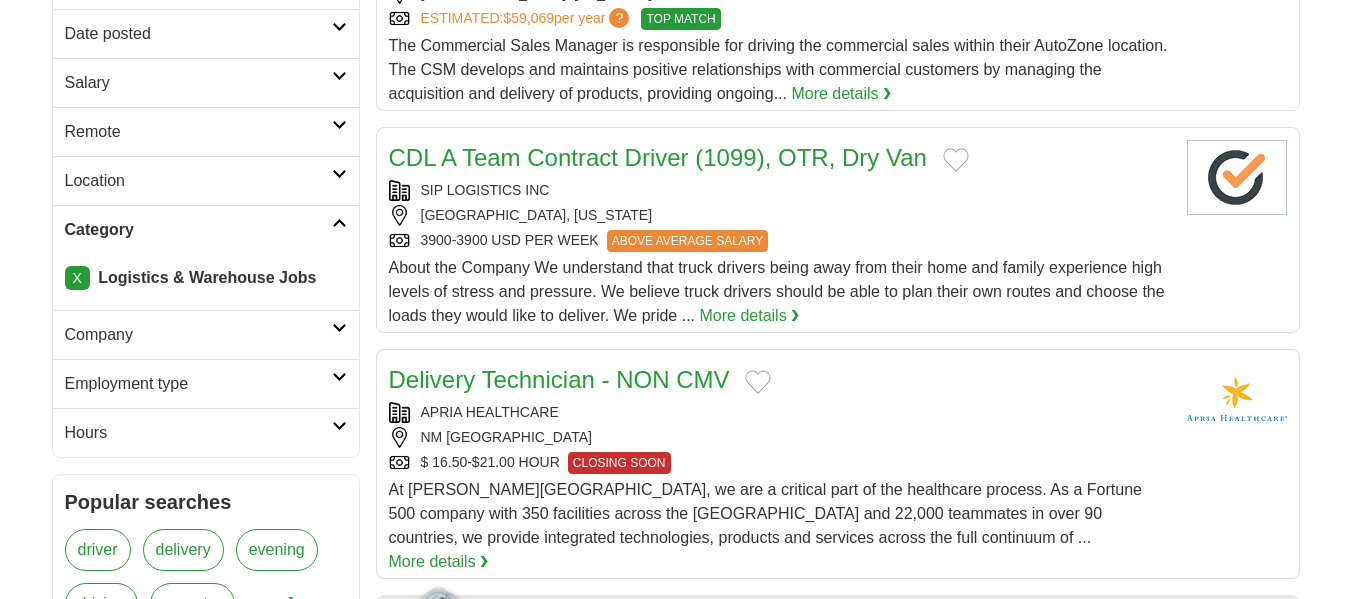 click on "X" at bounding box center [77, 278] 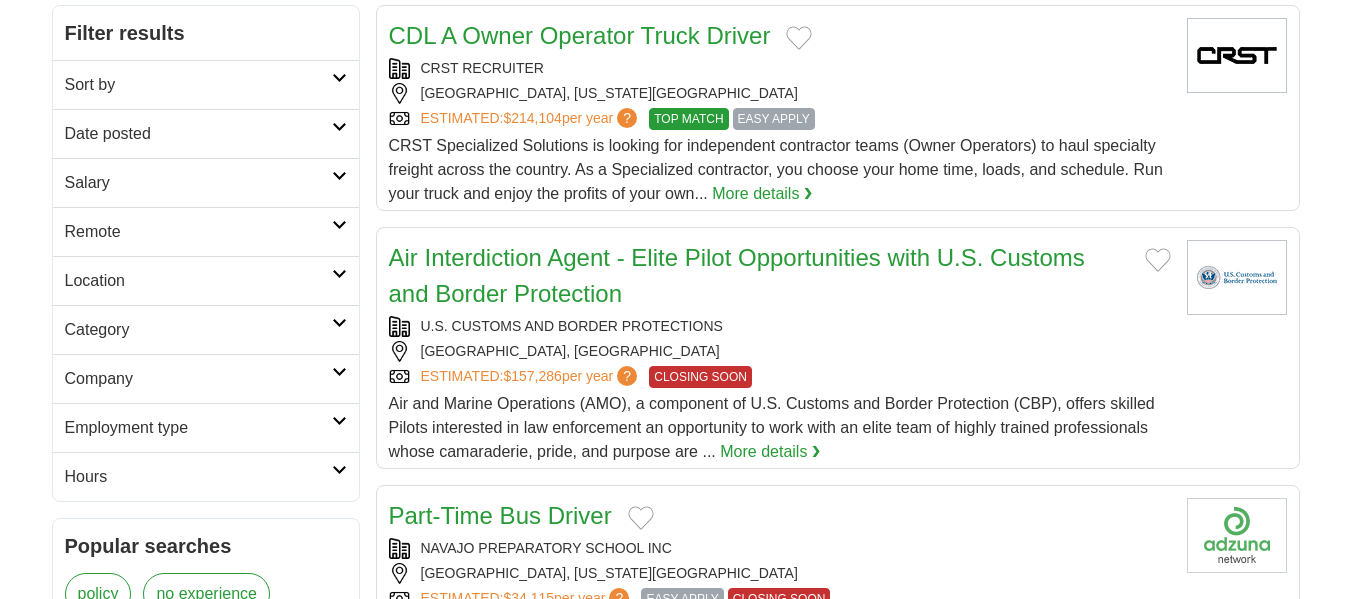 scroll, scrollTop: 300, scrollLeft: 0, axis: vertical 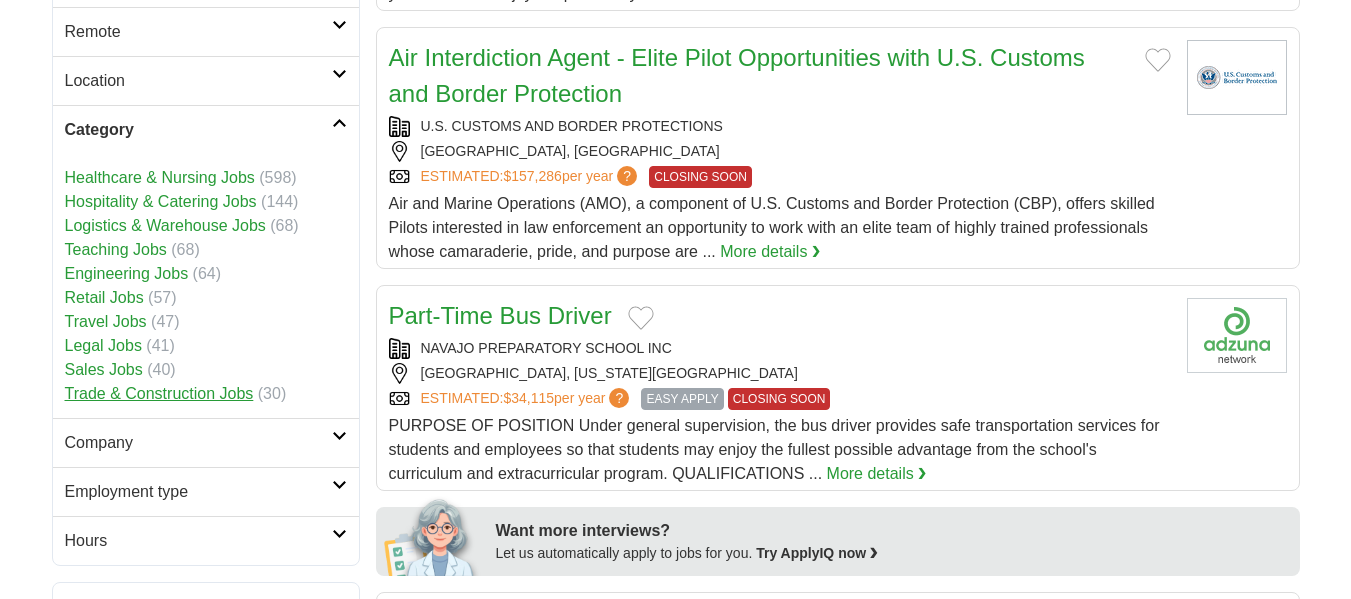 click on "Trade & Construction Jobs" at bounding box center (159, 393) 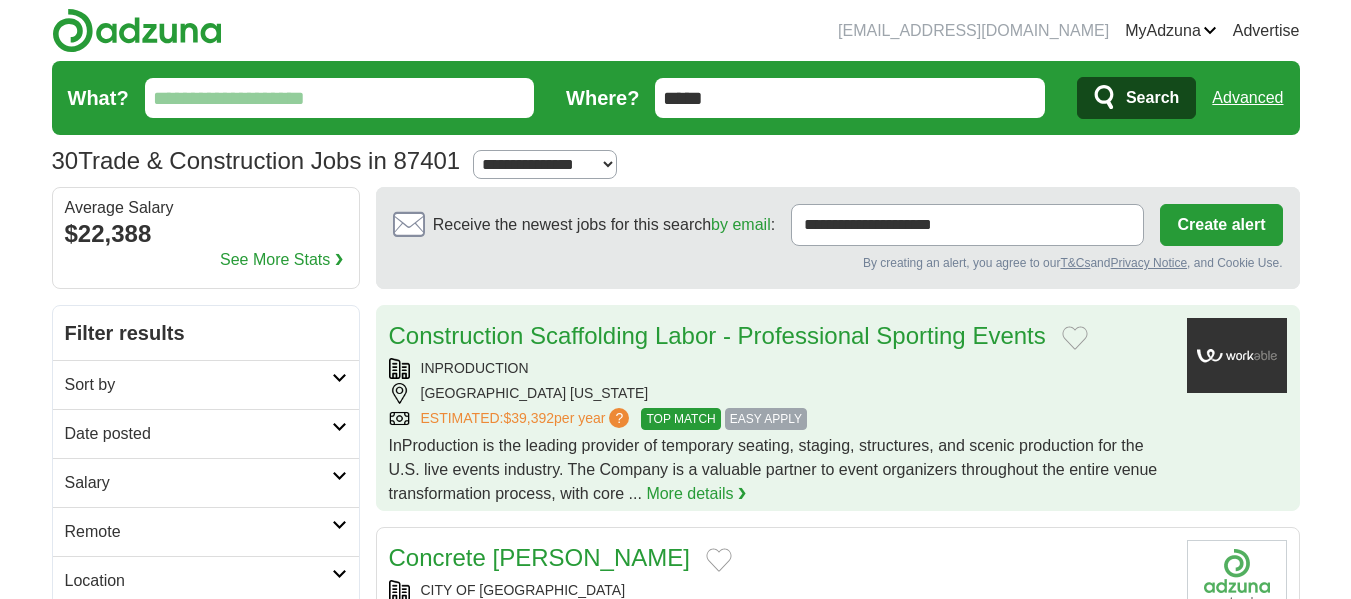 scroll, scrollTop: 0, scrollLeft: 0, axis: both 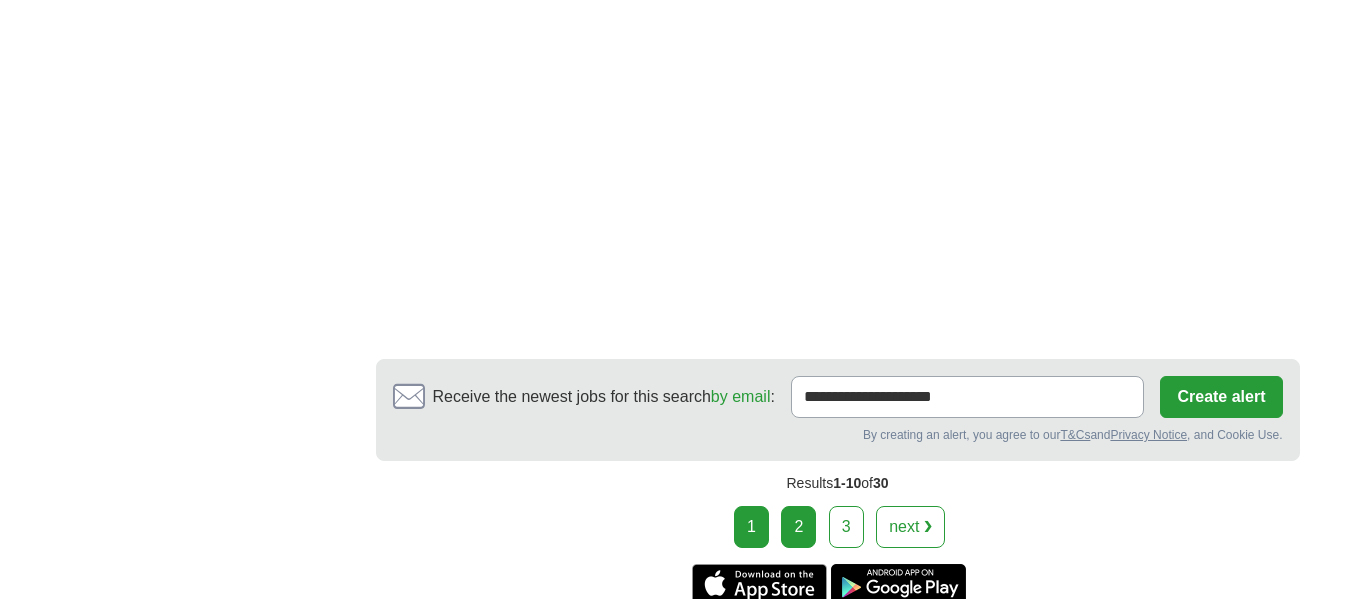 click on "2" at bounding box center (798, 527) 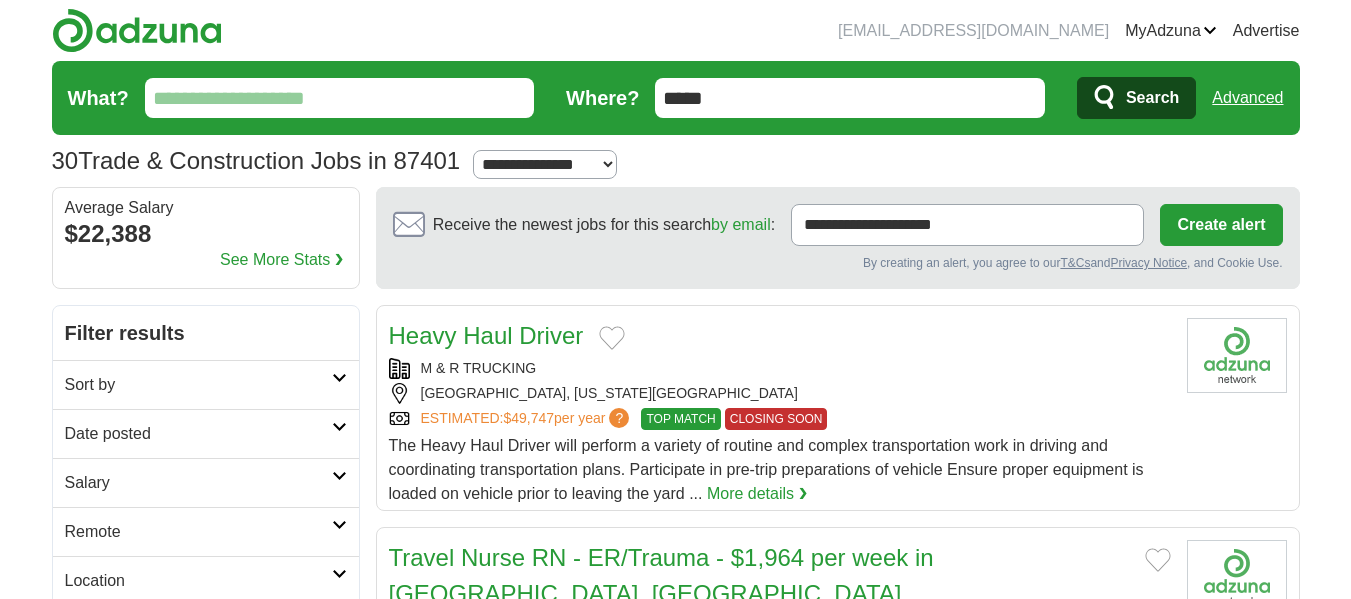 scroll, scrollTop: 0, scrollLeft: 0, axis: both 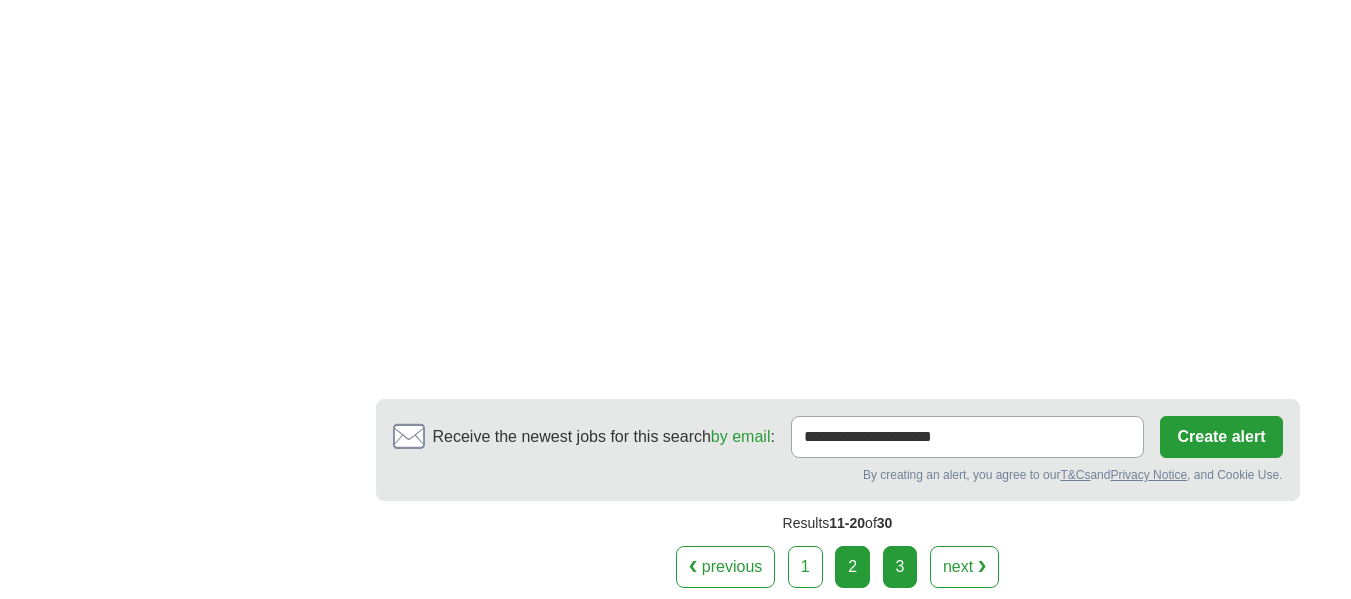 click on "3" at bounding box center (900, 567) 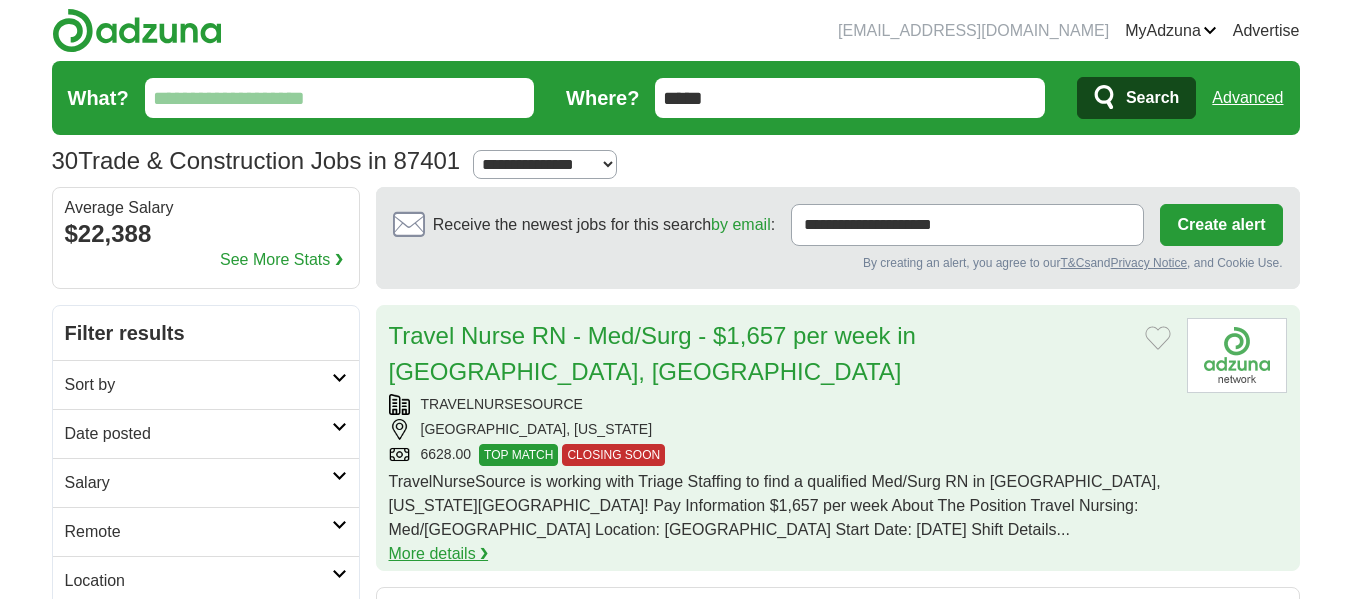 scroll, scrollTop: 90, scrollLeft: 0, axis: vertical 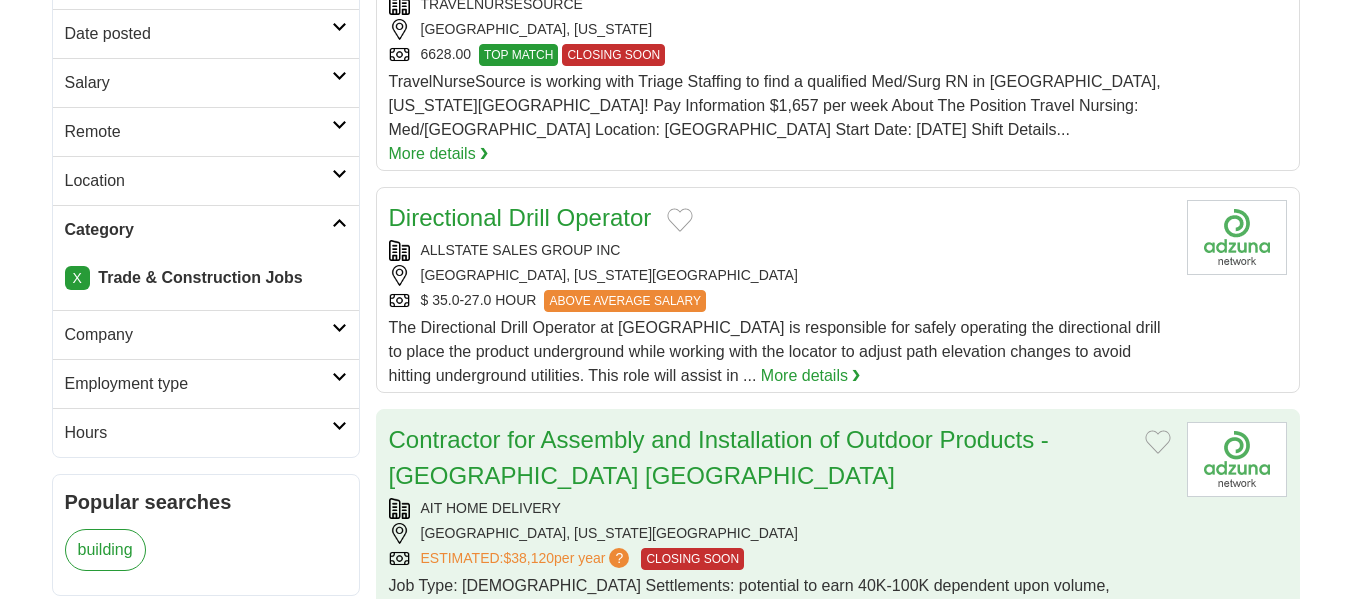 click on "Contractor for Assembly and Installation of Outdoor Products -[GEOGRAPHIC_DATA] [GEOGRAPHIC_DATA]" at bounding box center (759, 458) 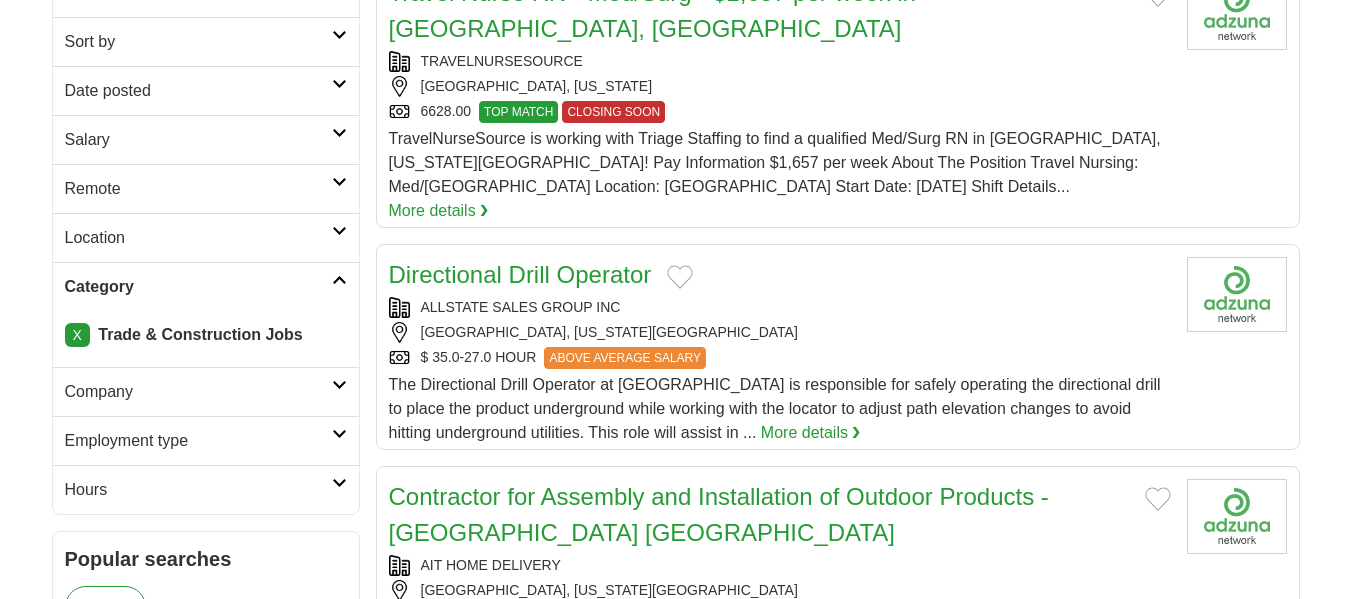 scroll, scrollTop: 400, scrollLeft: 0, axis: vertical 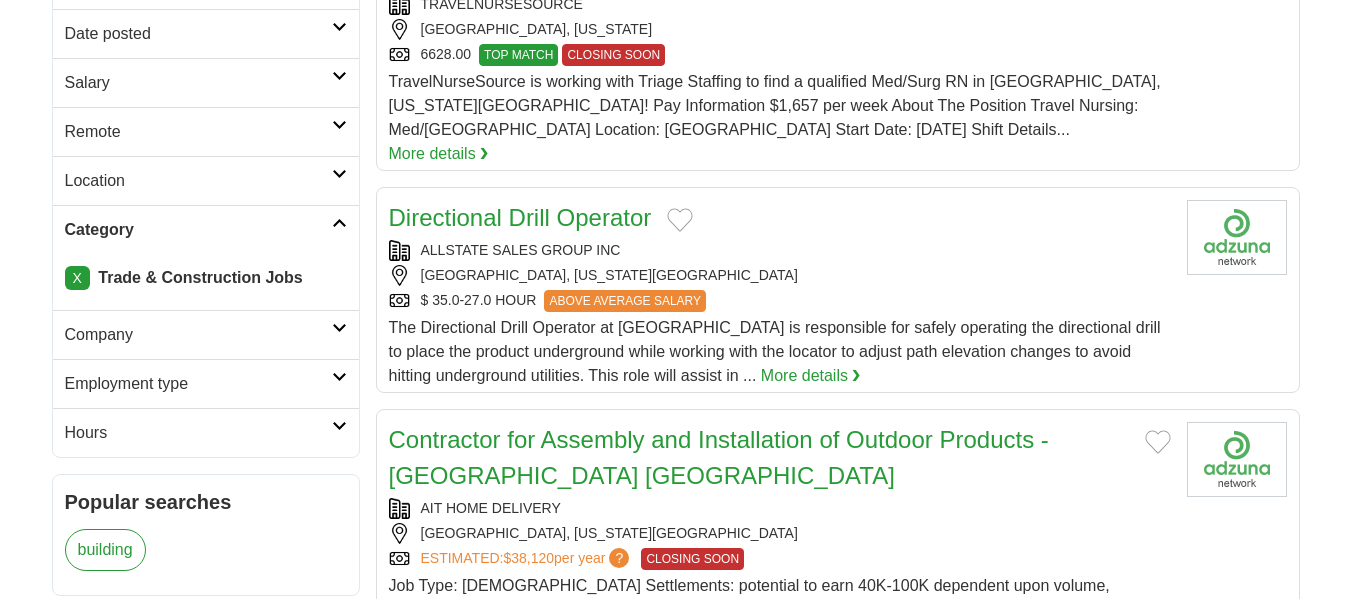 click on "X" at bounding box center [77, 278] 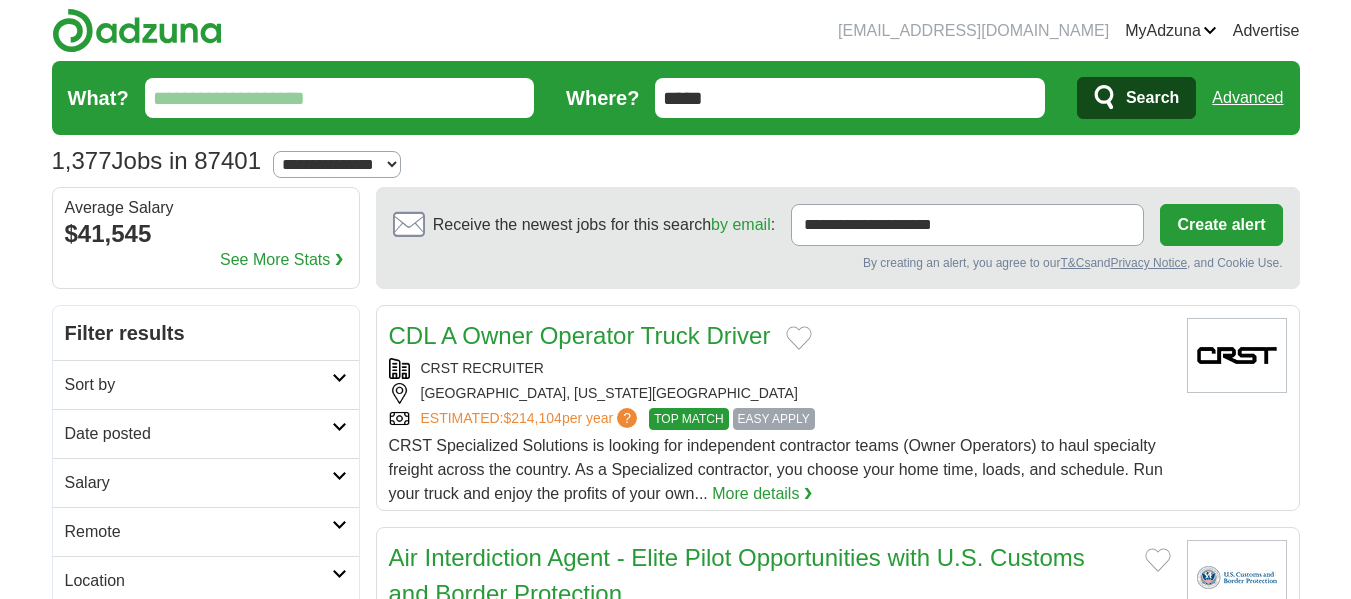 scroll, scrollTop: 200, scrollLeft: 0, axis: vertical 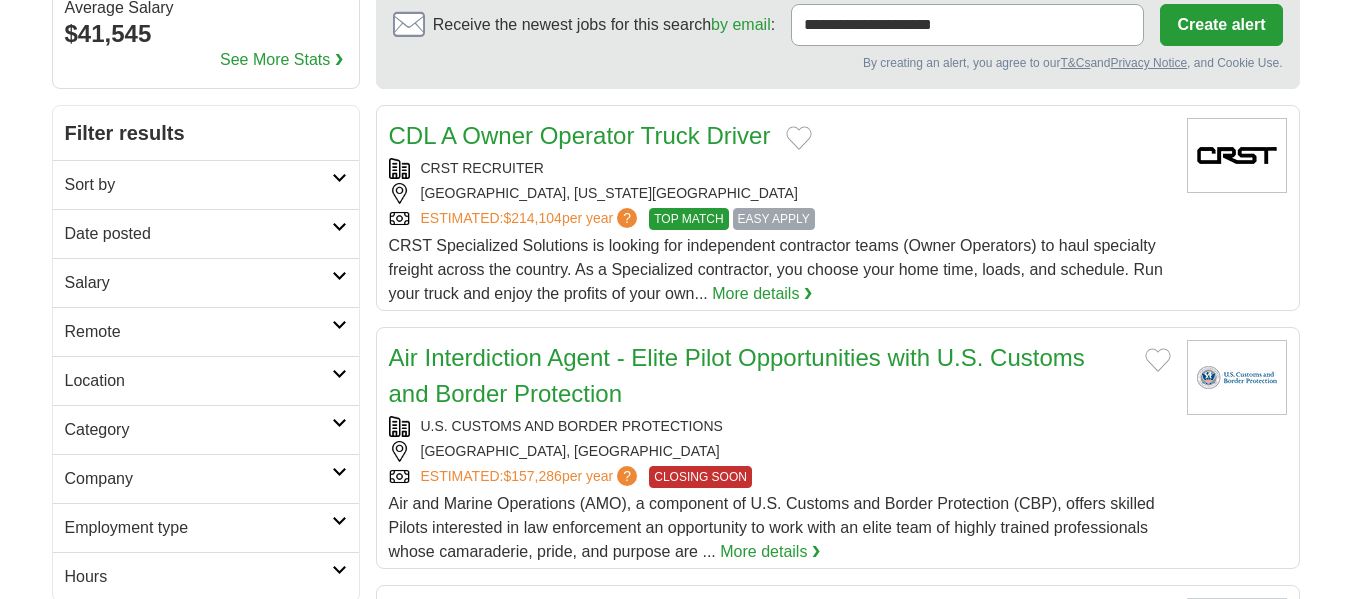 click at bounding box center [339, 423] 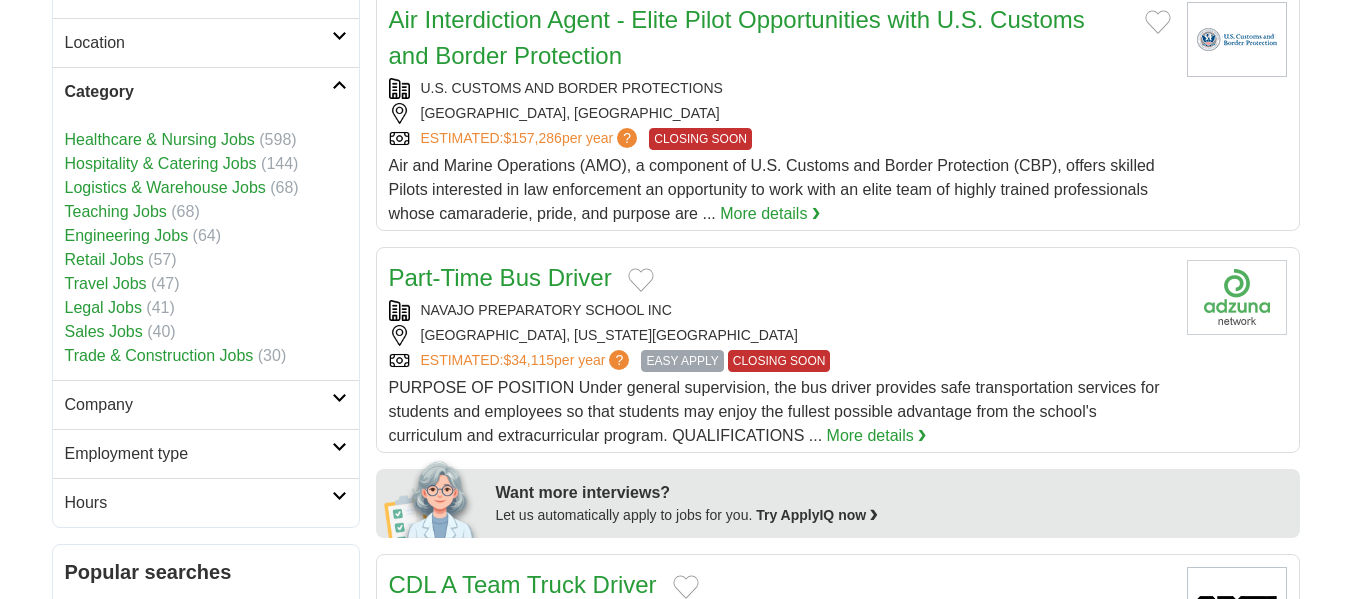 scroll, scrollTop: 600, scrollLeft: 0, axis: vertical 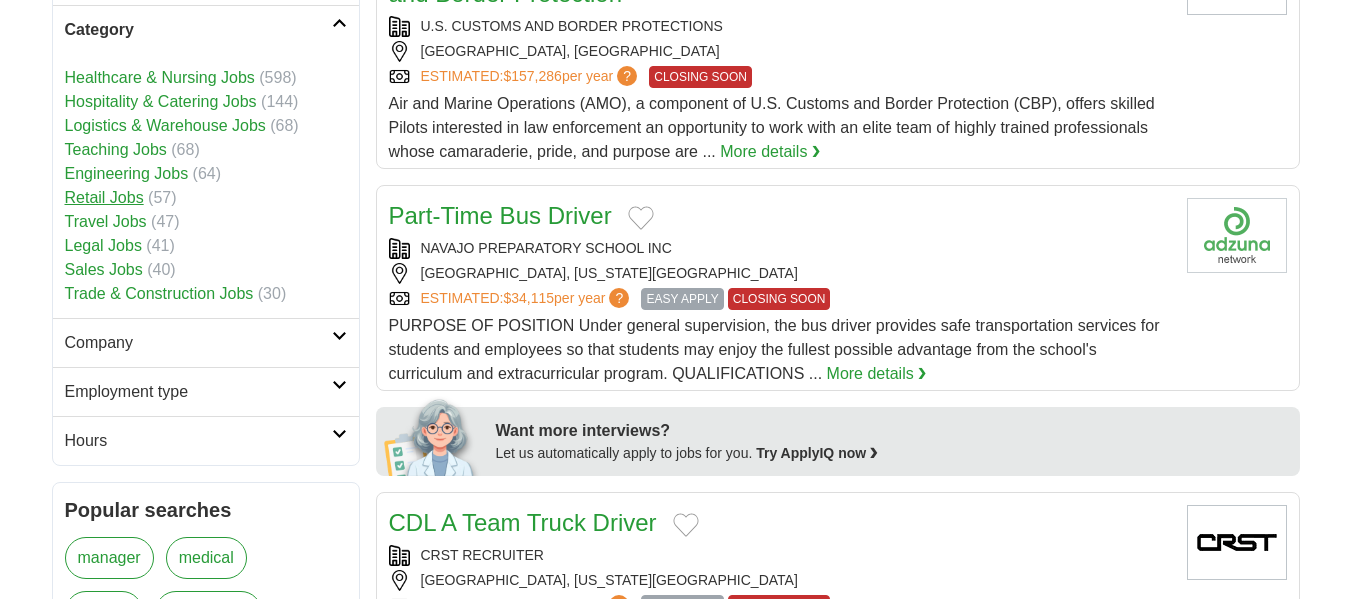 click on "Retail Jobs" at bounding box center [104, 197] 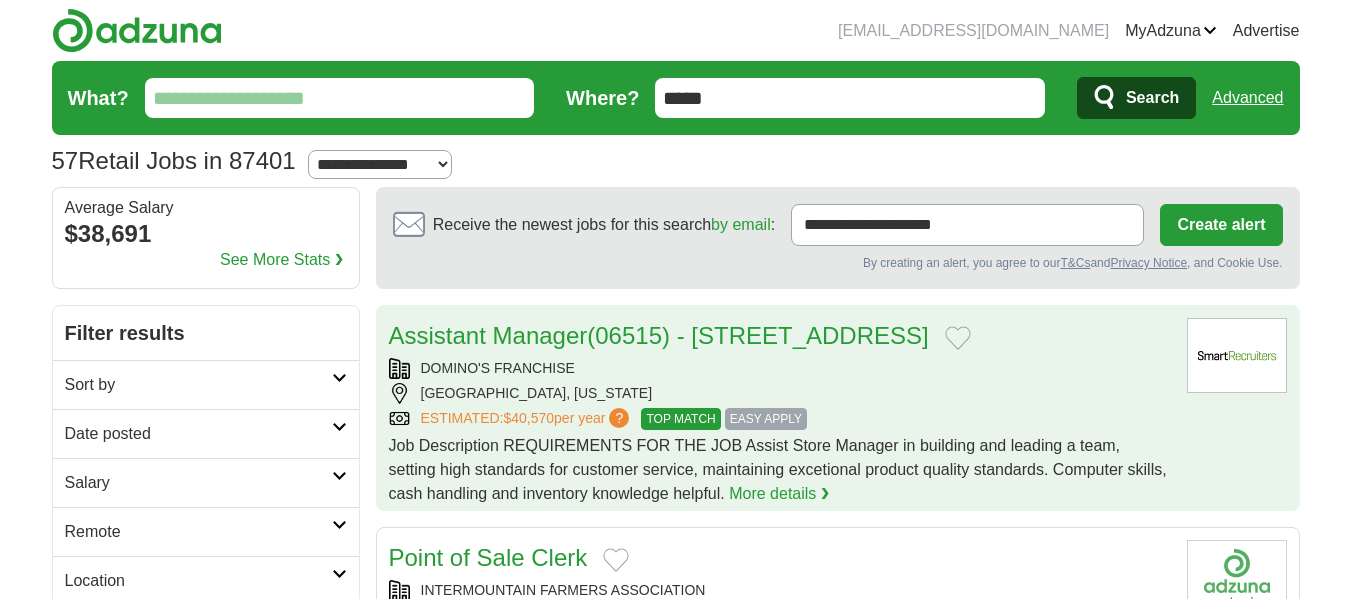 scroll, scrollTop: 0, scrollLeft: 0, axis: both 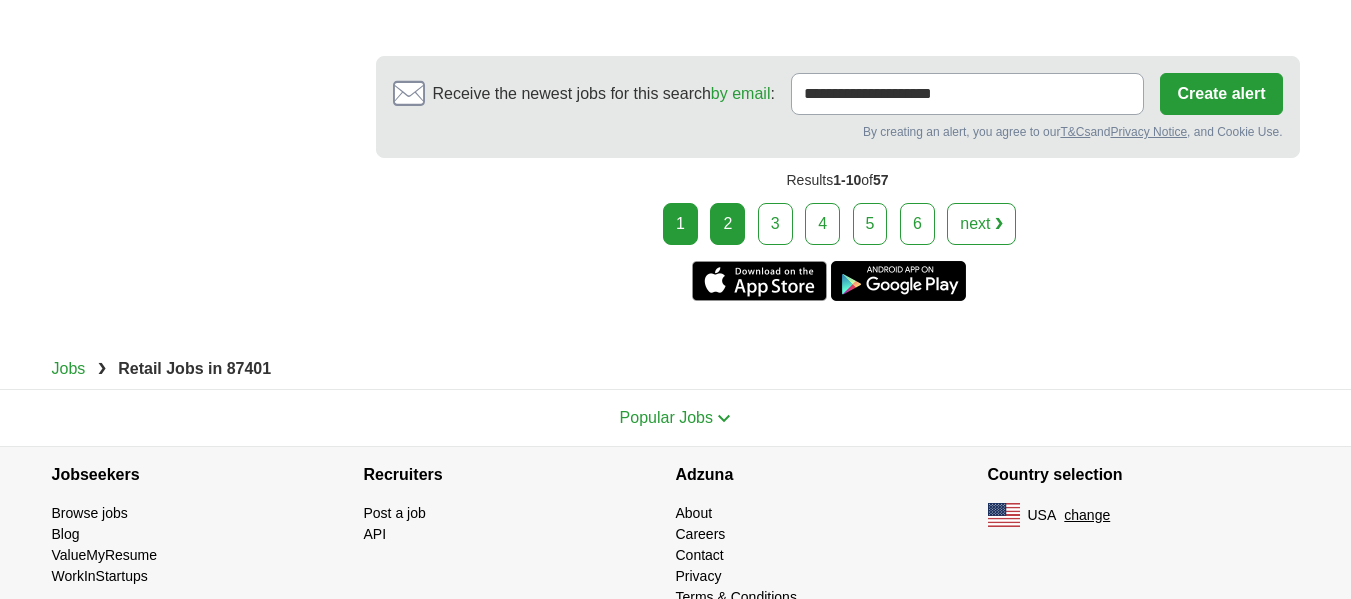 click on "2" at bounding box center (727, 224) 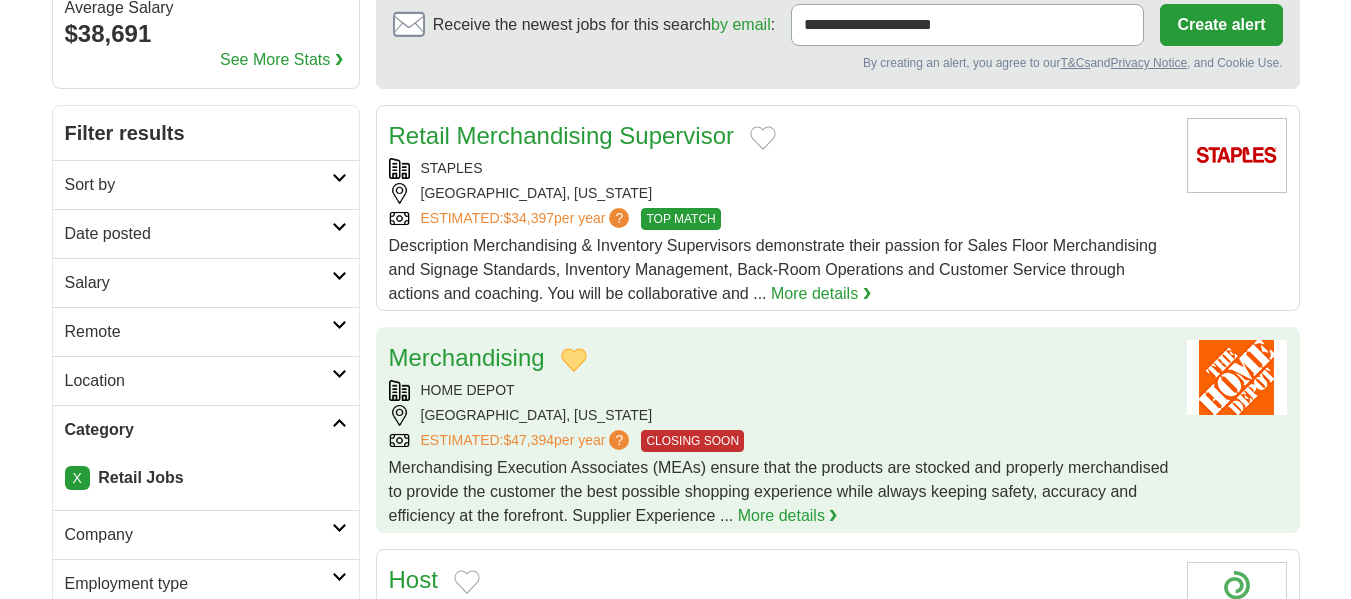 scroll, scrollTop: 0, scrollLeft: 0, axis: both 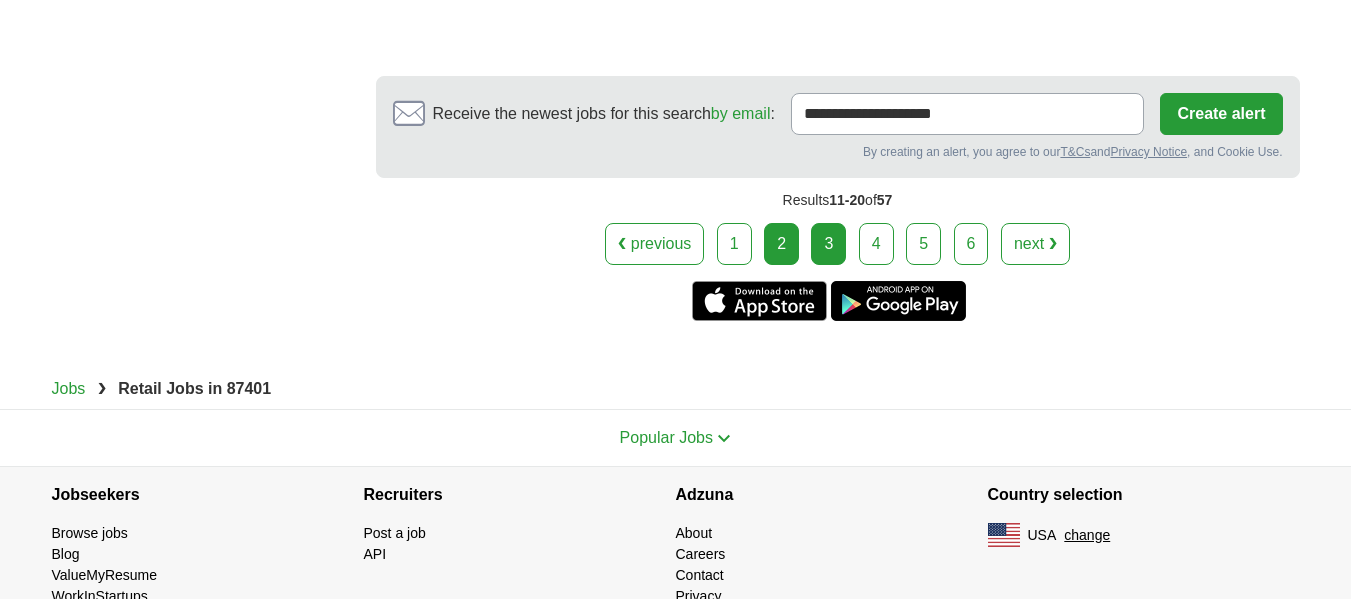 click on "3" at bounding box center (828, 244) 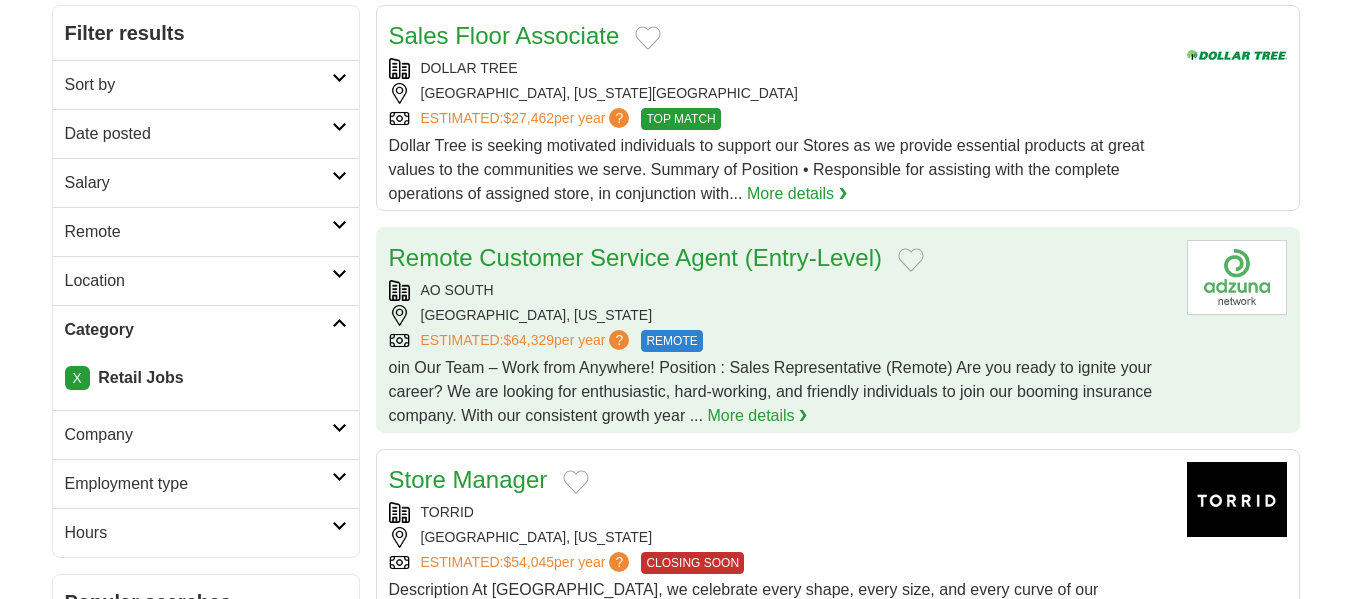 scroll, scrollTop: 300, scrollLeft: 0, axis: vertical 